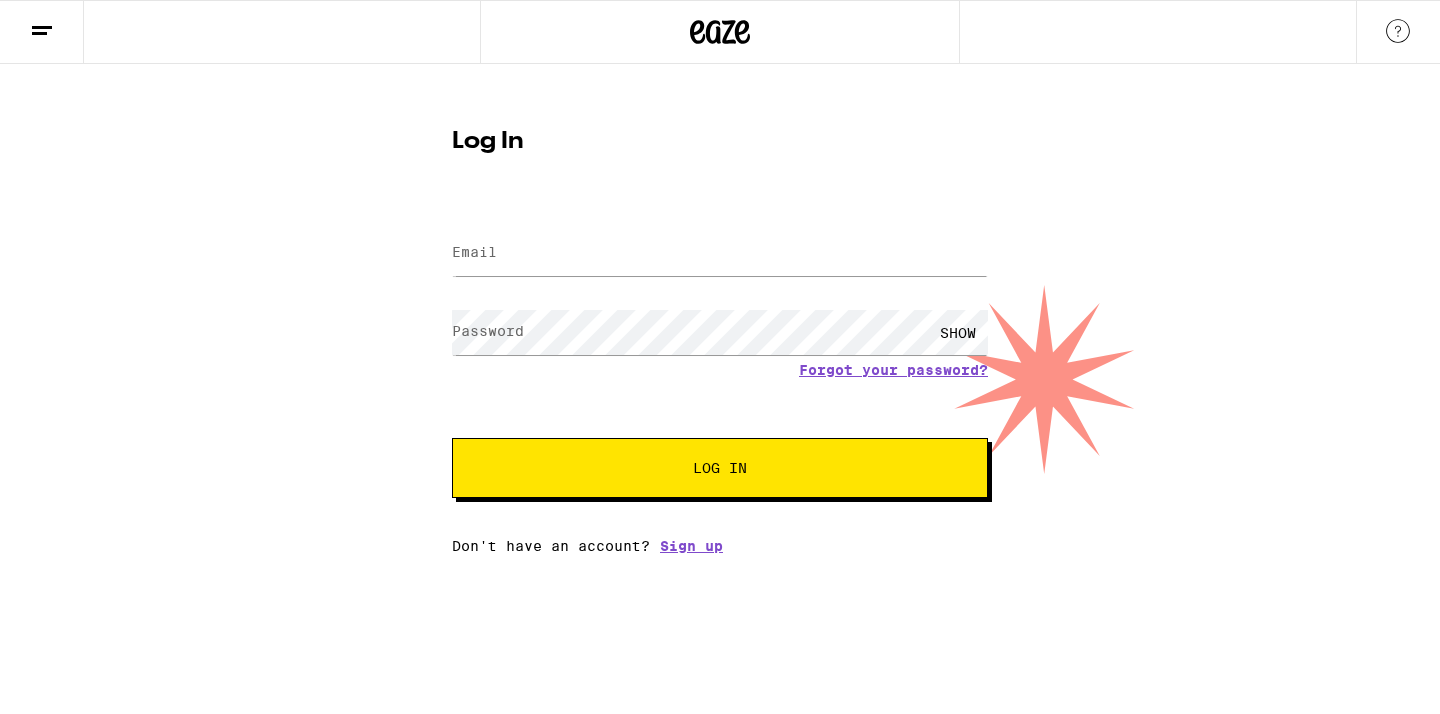 scroll, scrollTop: 0, scrollLeft: 0, axis: both 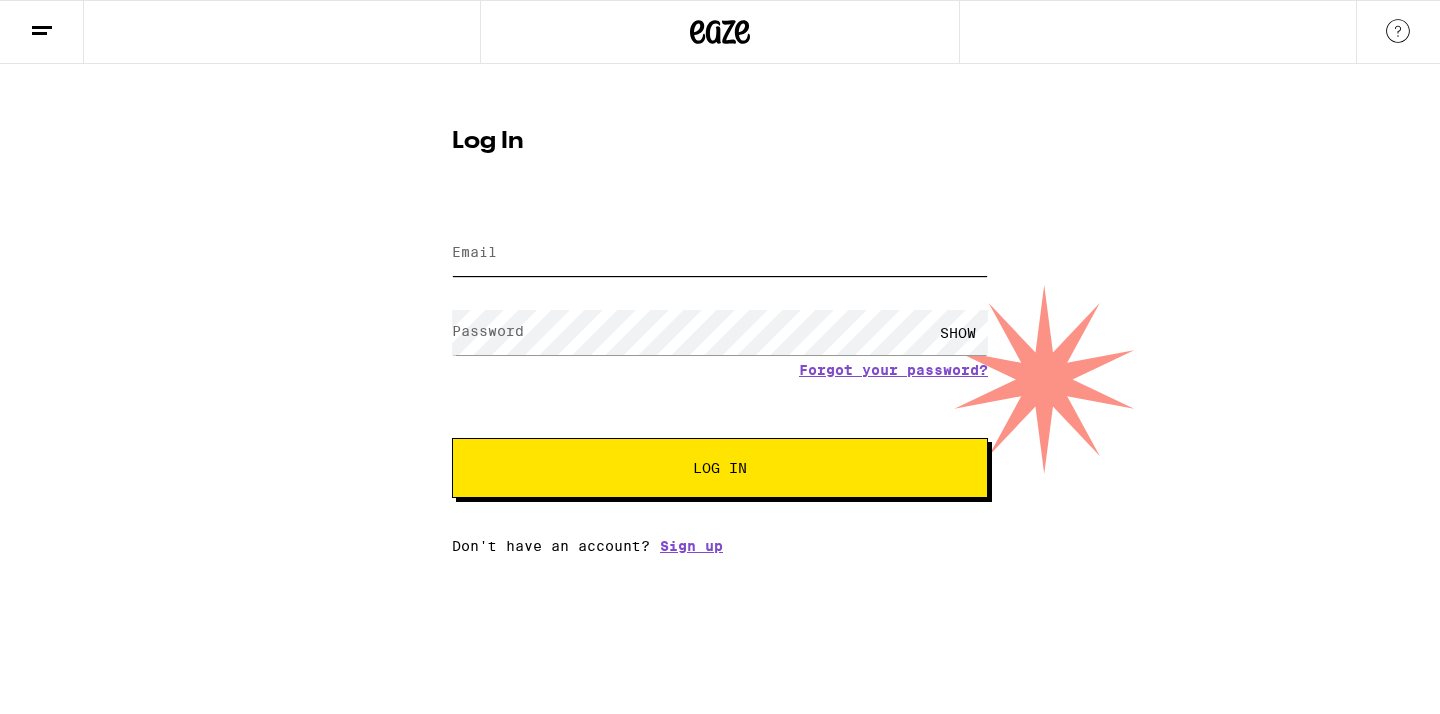 type on "[EMAIL]" 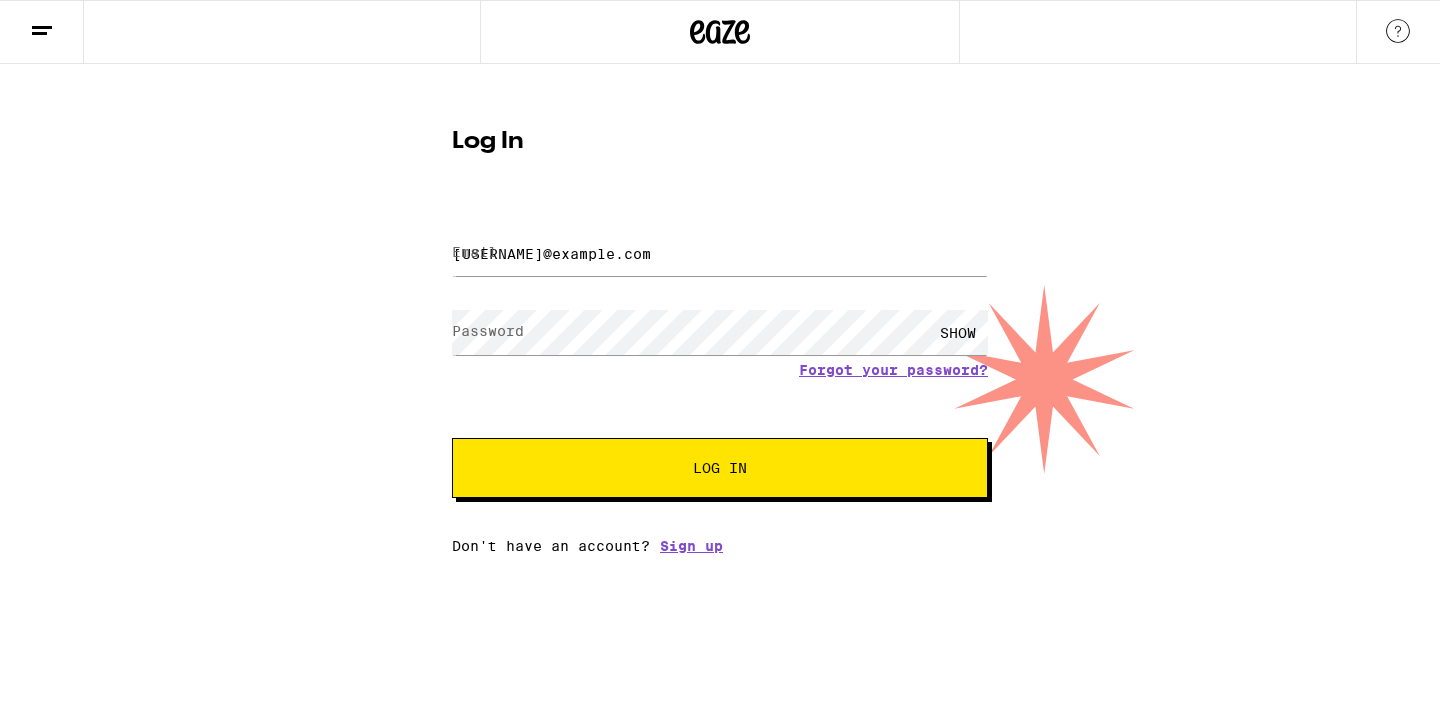 click on "Log In" at bounding box center (720, 468) 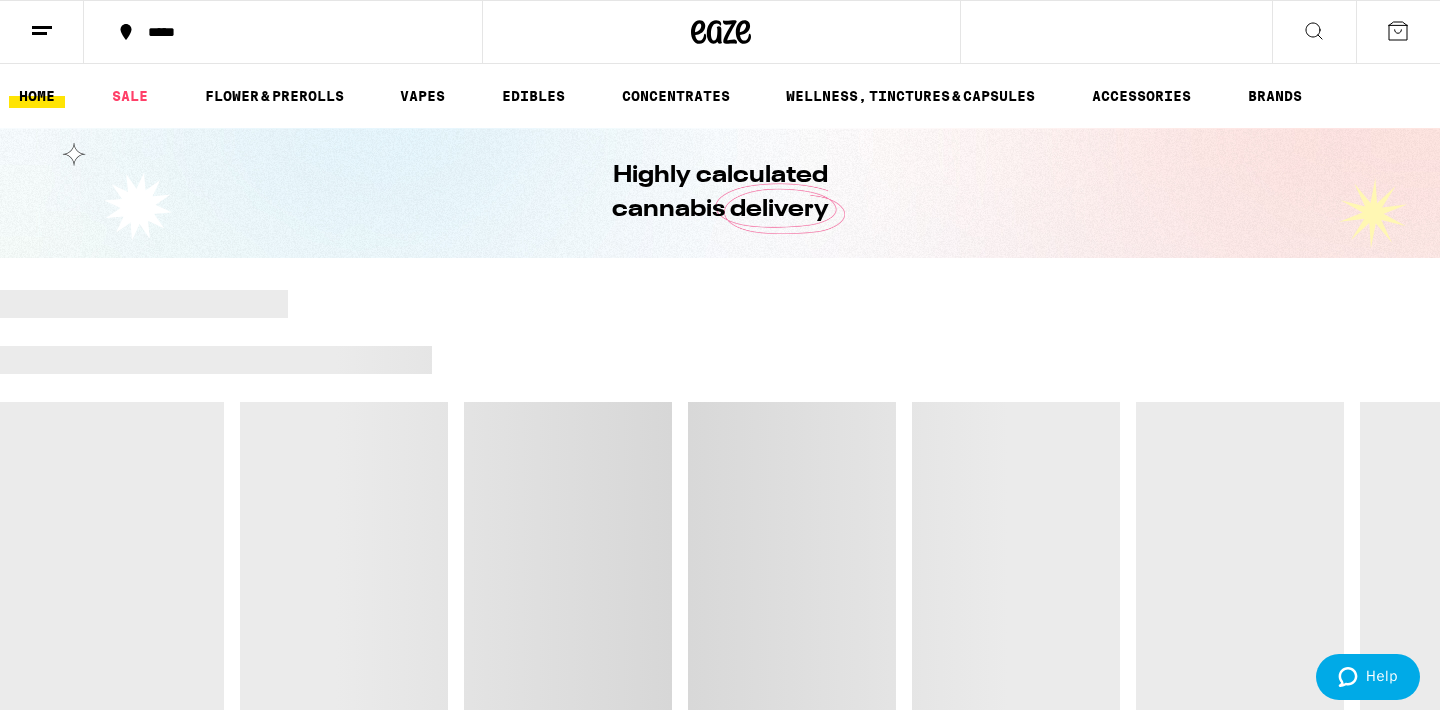 scroll, scrollTop: 0, scrollLeft: 0, axis: both 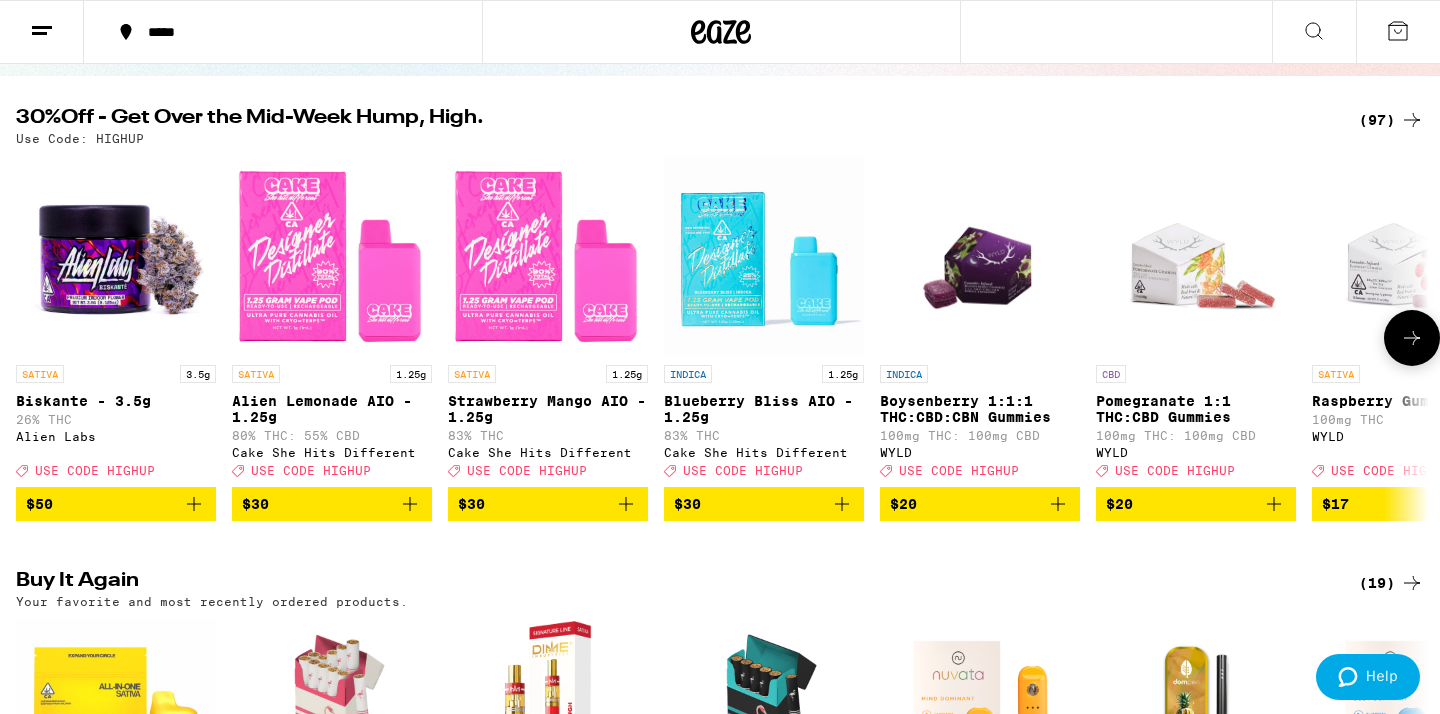 click on "$30" at bounding box center (548, 504) 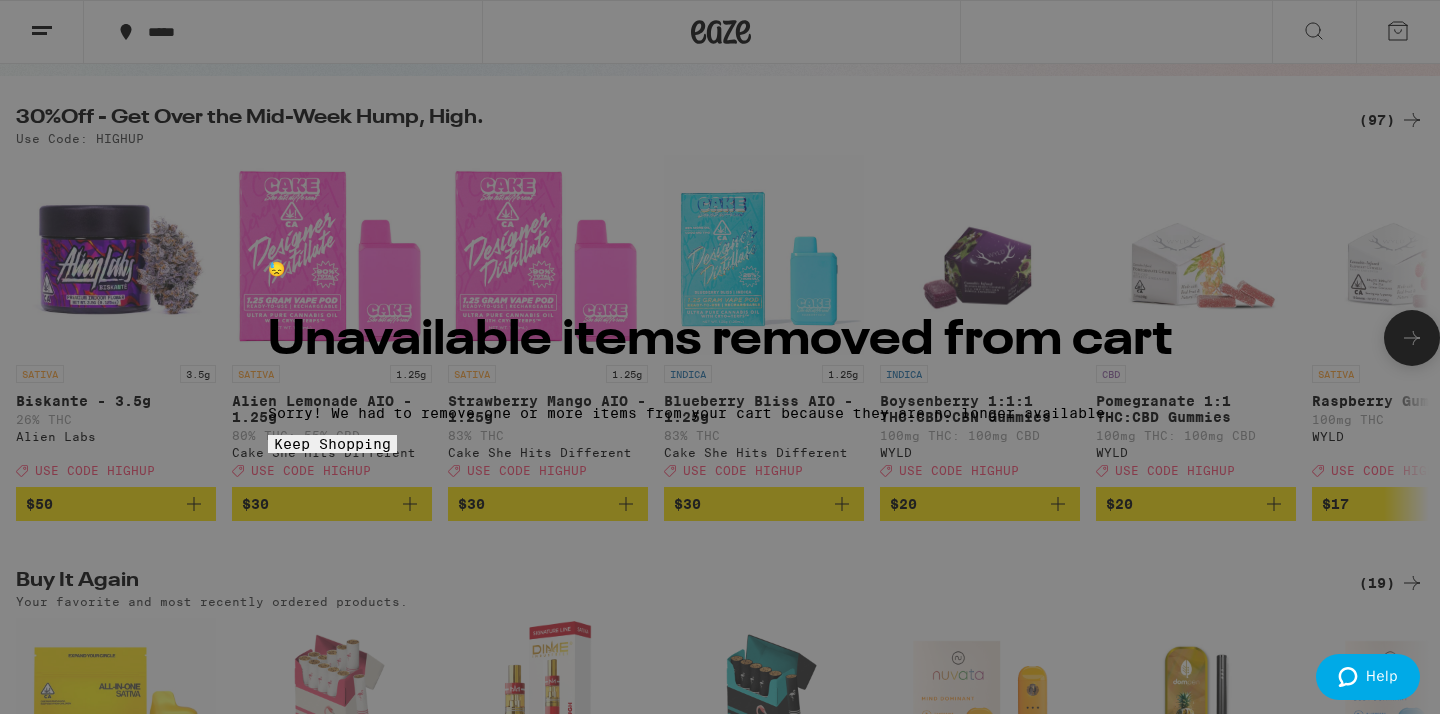 click on "Keep Shopping" at bounding box center (332, 444) 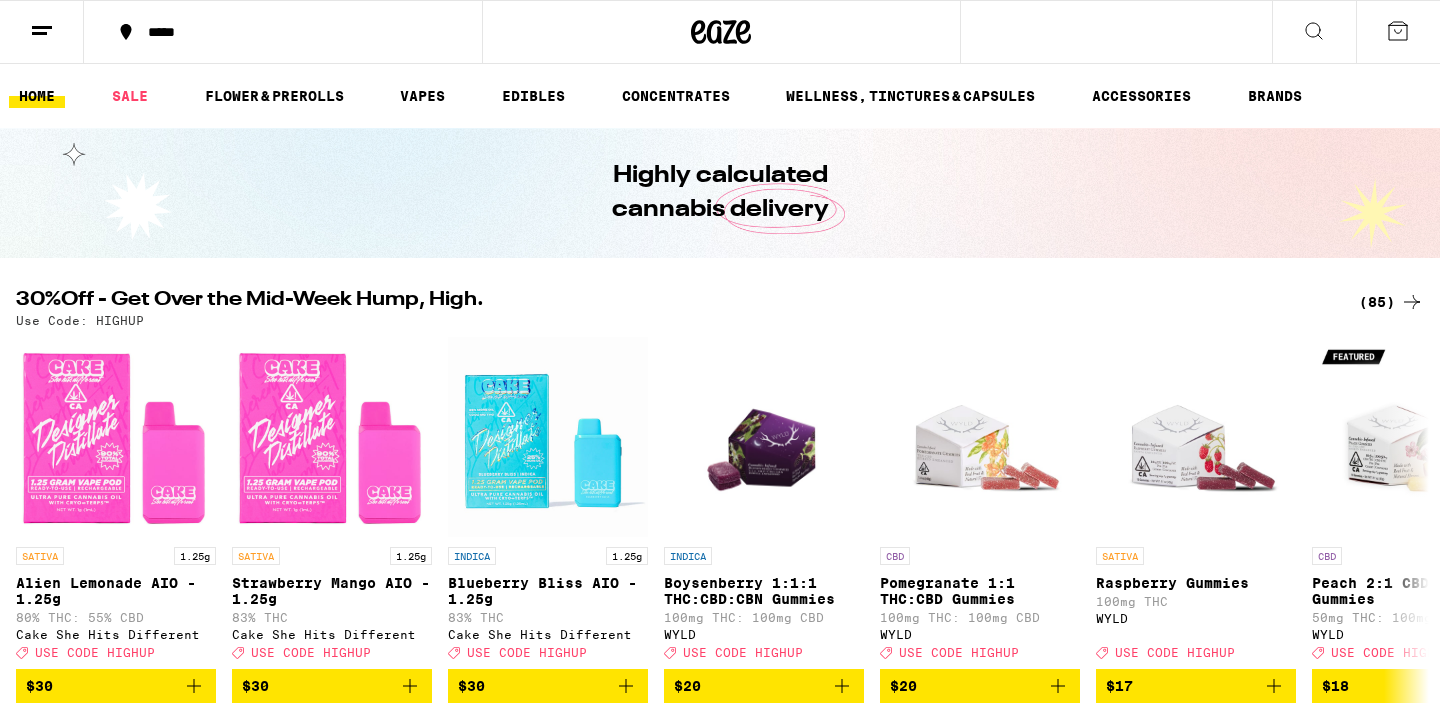 scroll, scrollTop: 177, scrollLeft: 0, axis: vertical 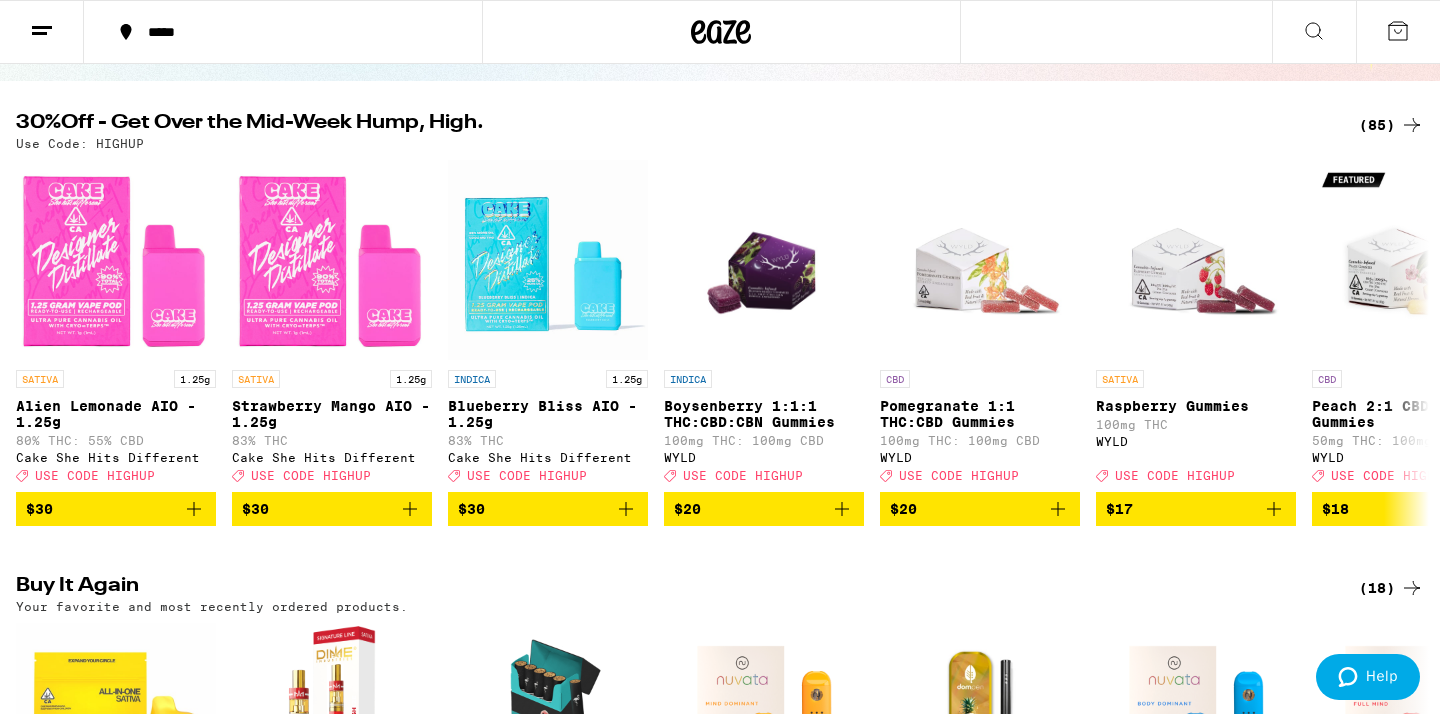 click on "*****" at bounding box center [295, 32] 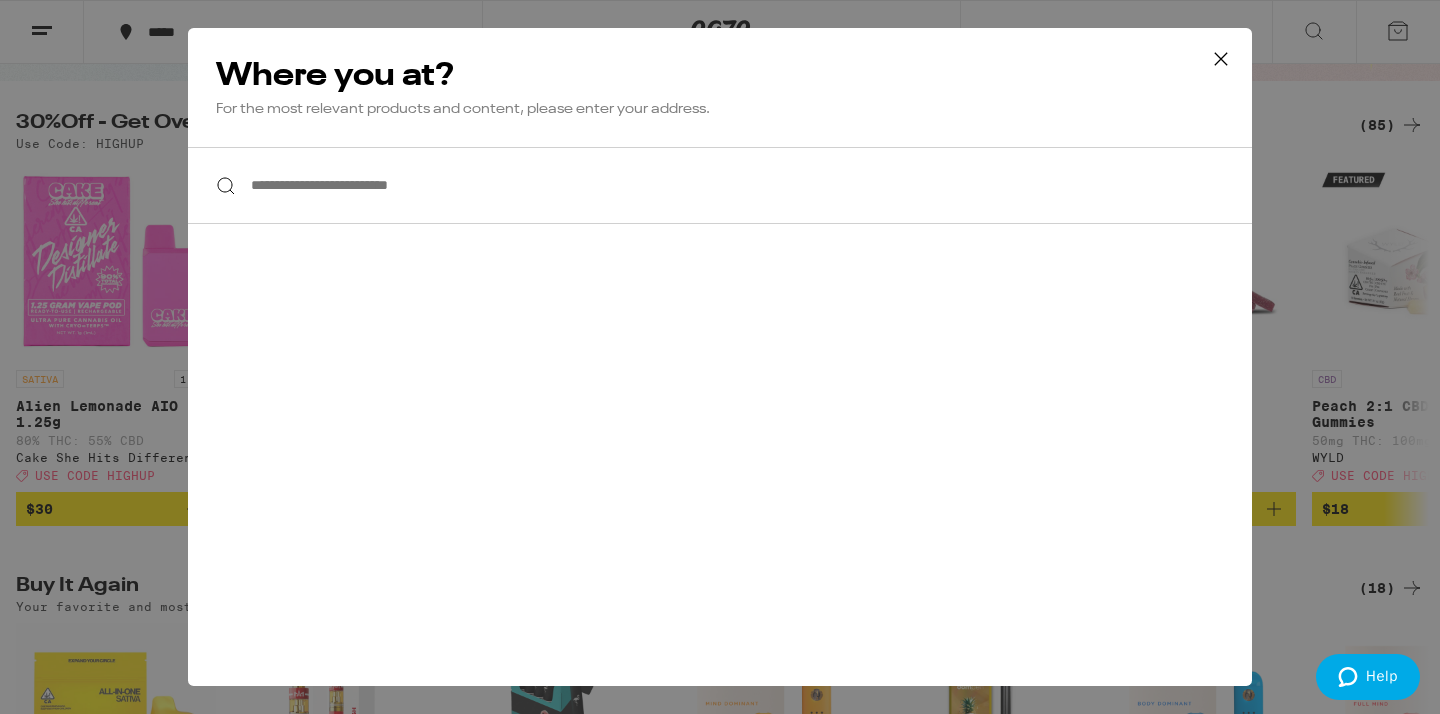 click on "**********" at bounding box center (720, 185) 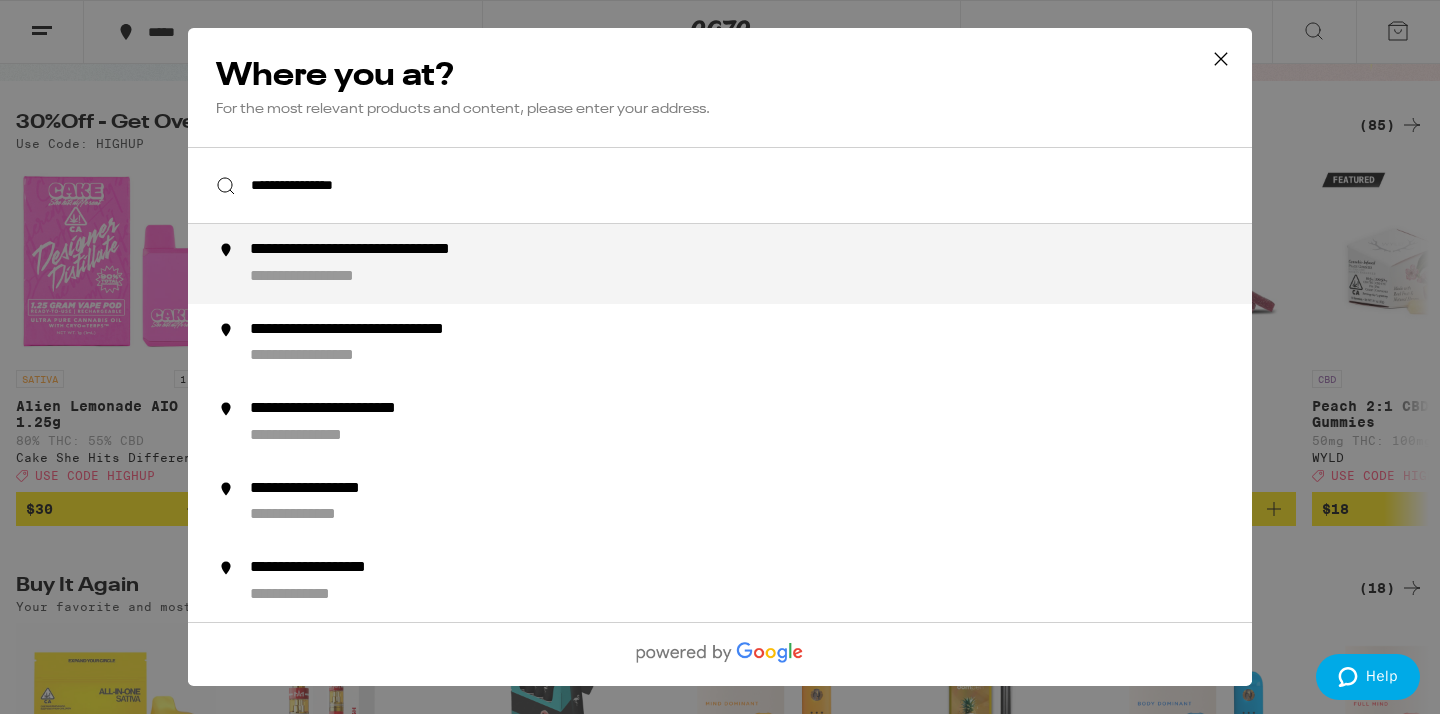 click on "**********" at bounding box center [420, 250] 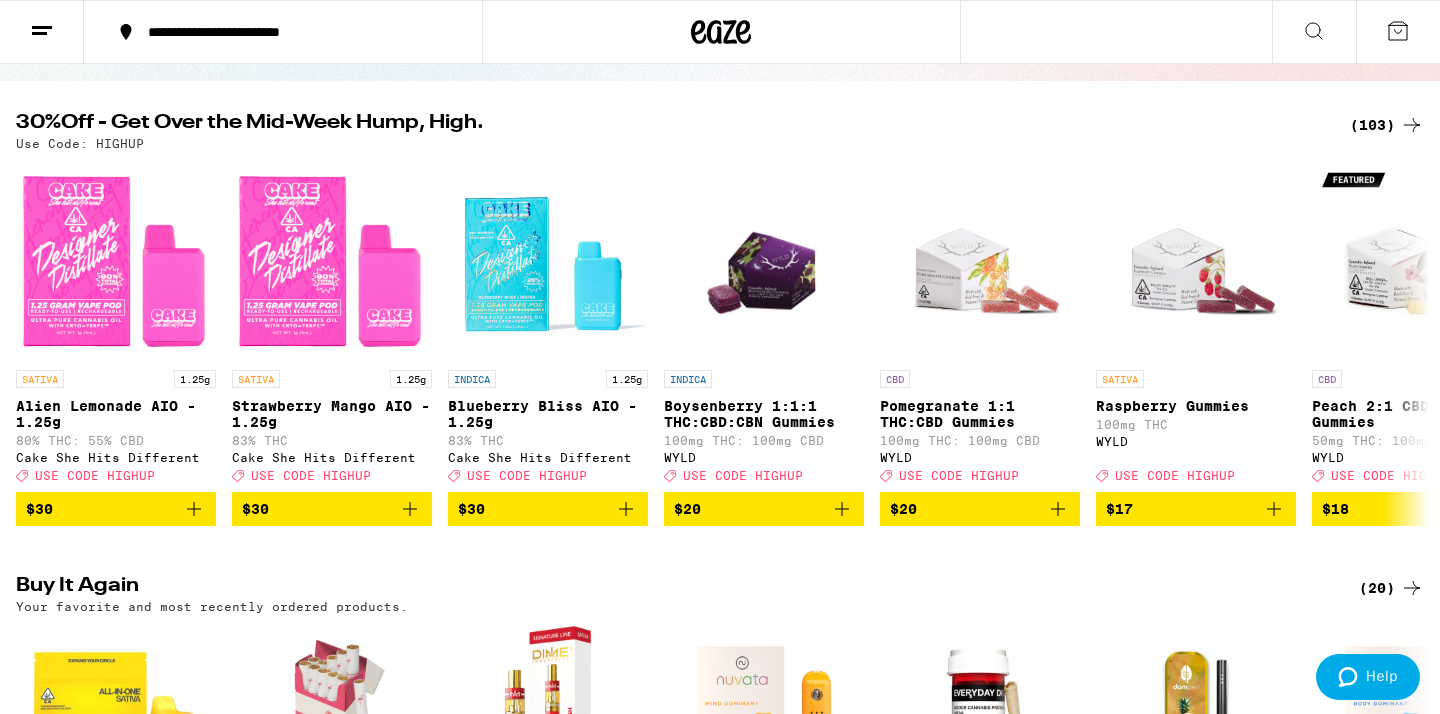 click on "$30" at bounding box center [332, 509] 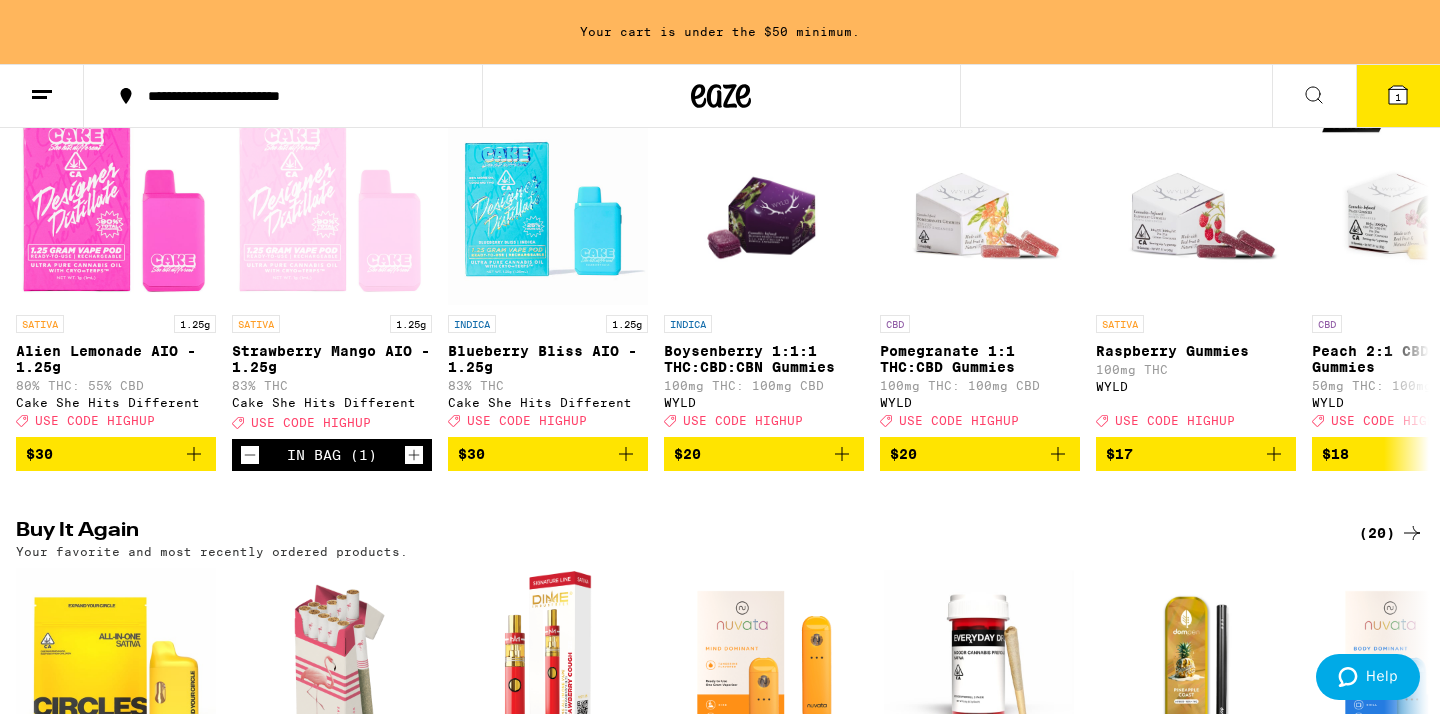 scroll, scrollTop: 286, scrollLeft: 0, axis: vertical 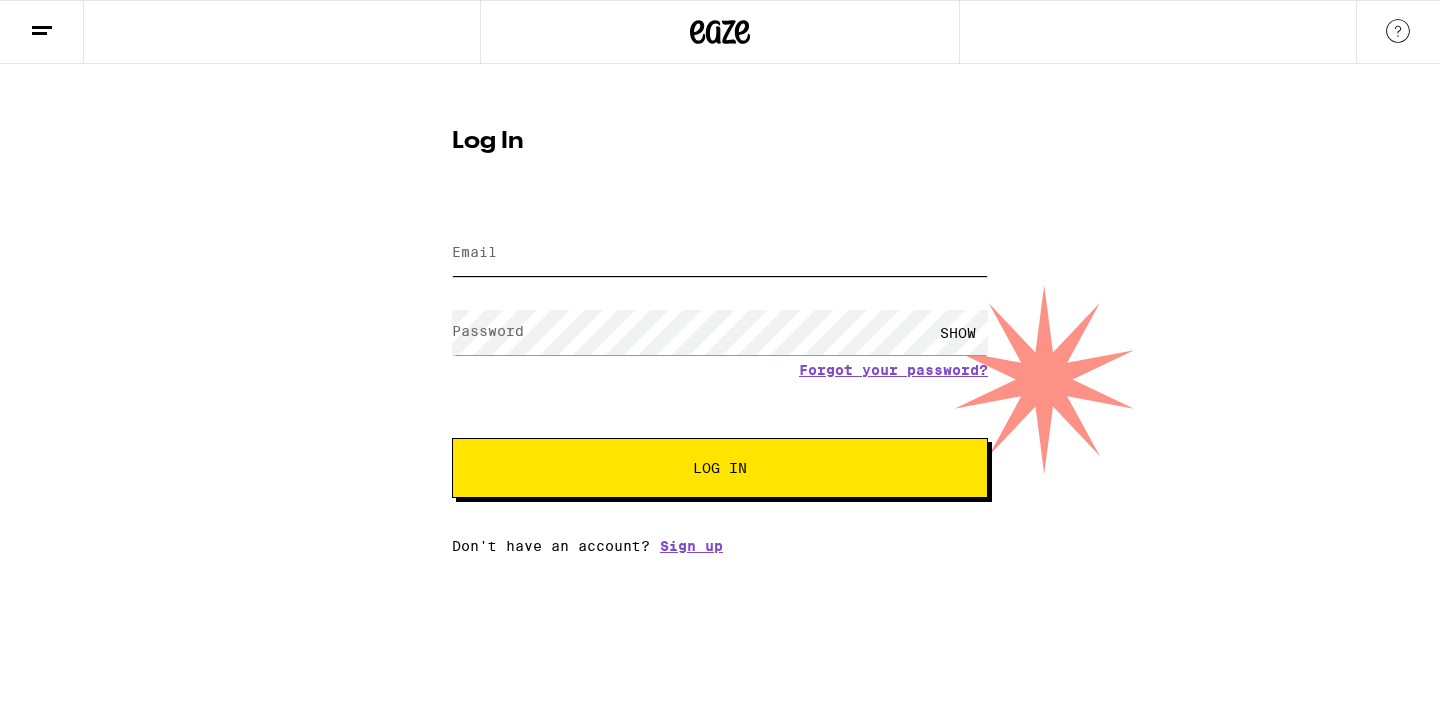 type on "[EMAIL]" 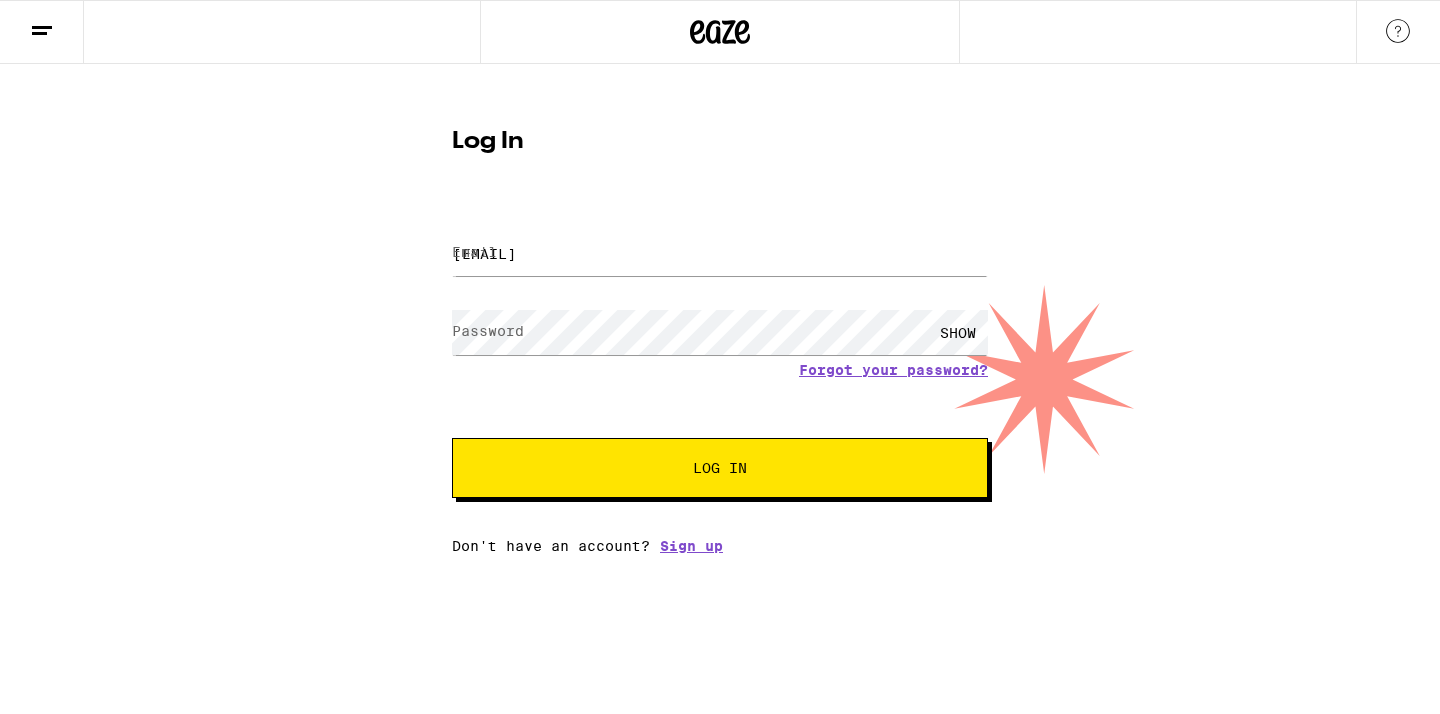 scroll, scrollTop: 0, scrollLeft: 0, axis: both 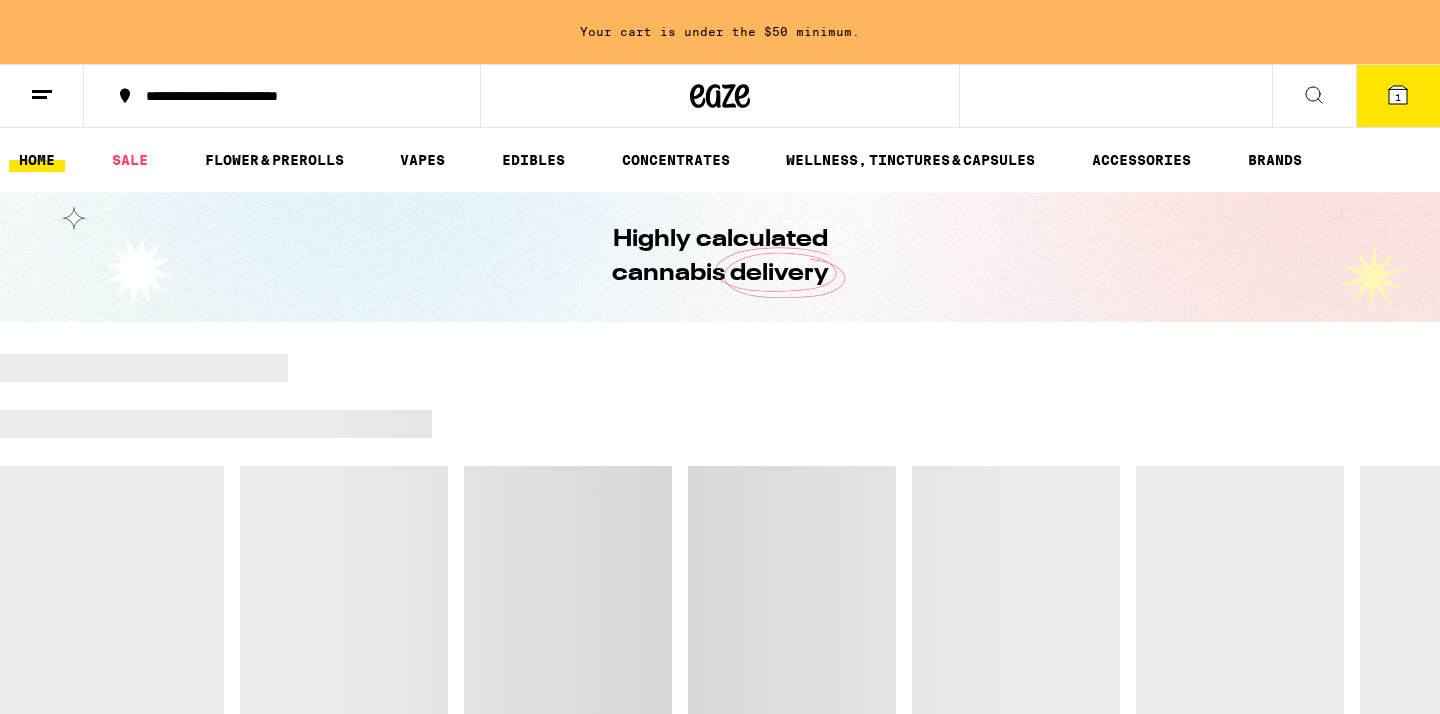 click at bounding box center (720, 564) 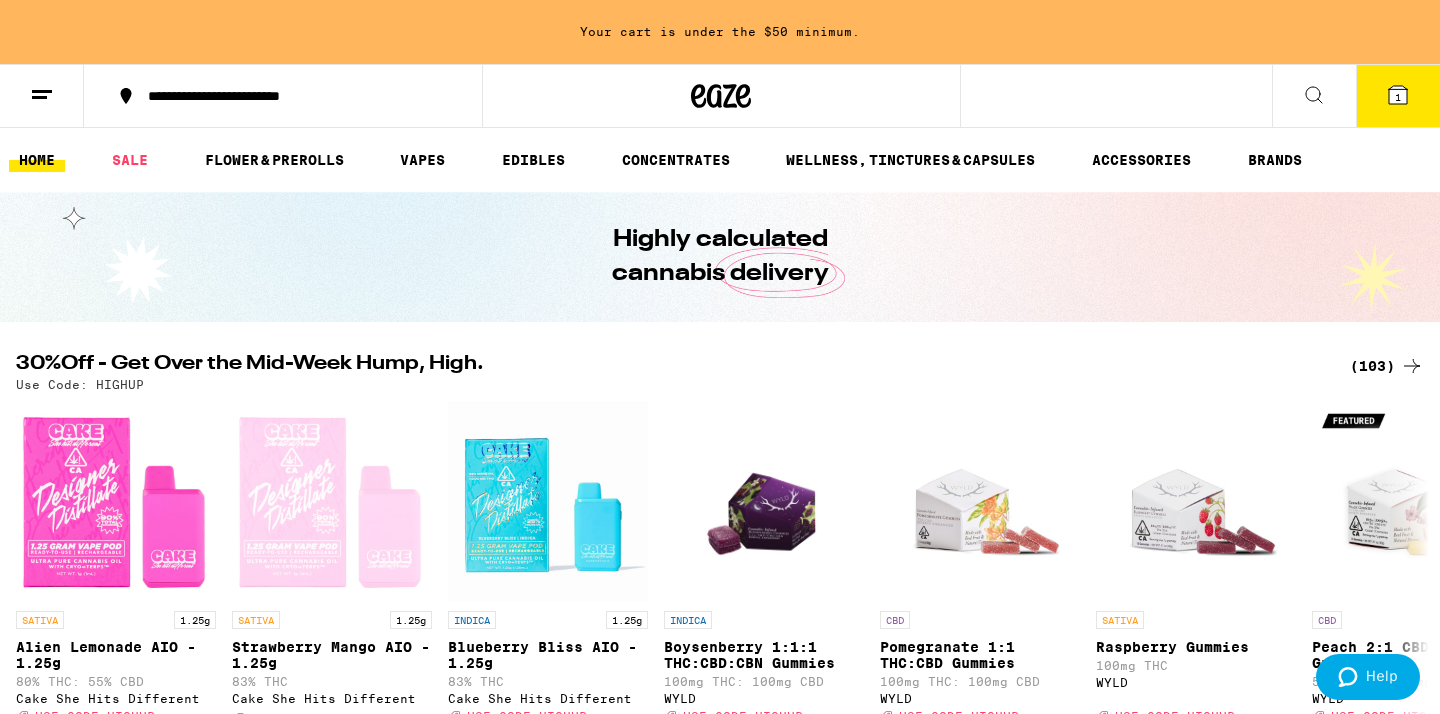 scroll, scrollTop: 573, scrollLeft: 0, axis: vertical 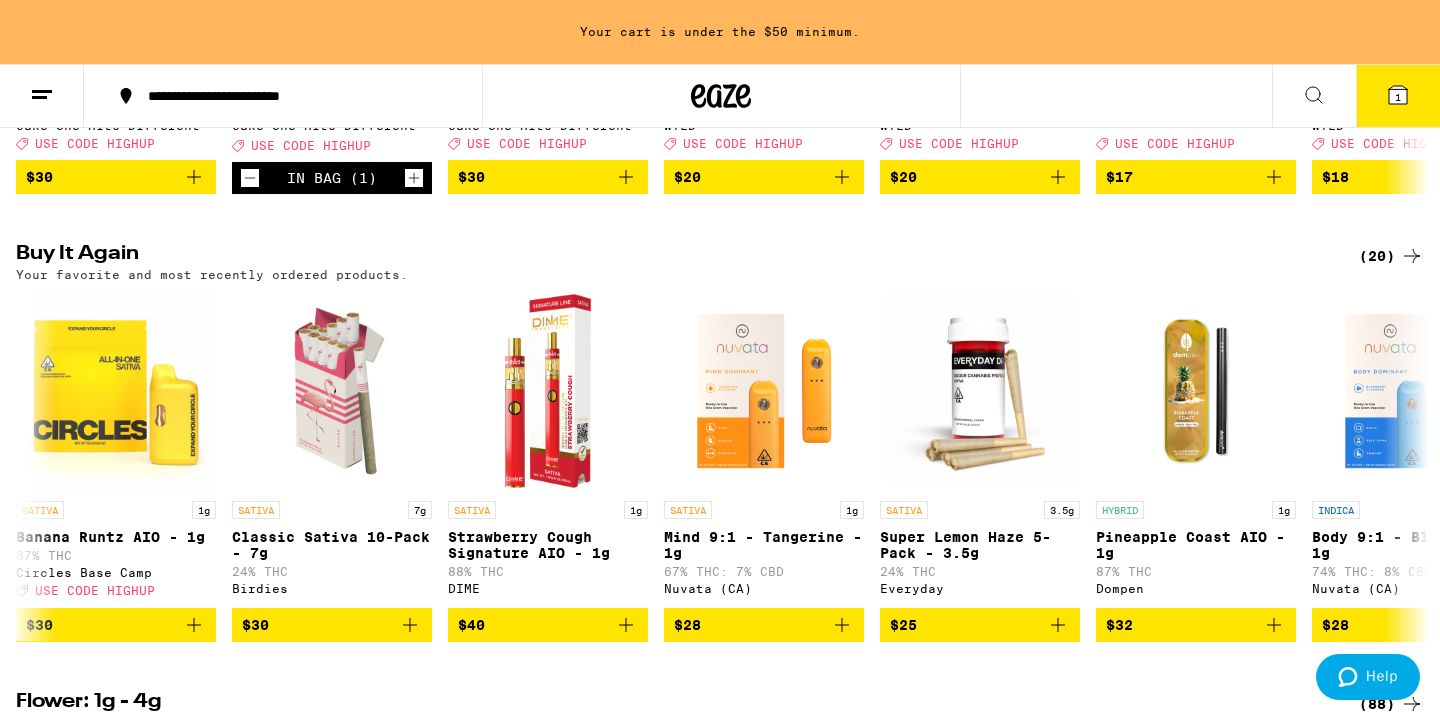 click on "$30" at bounding box center (116, 625) 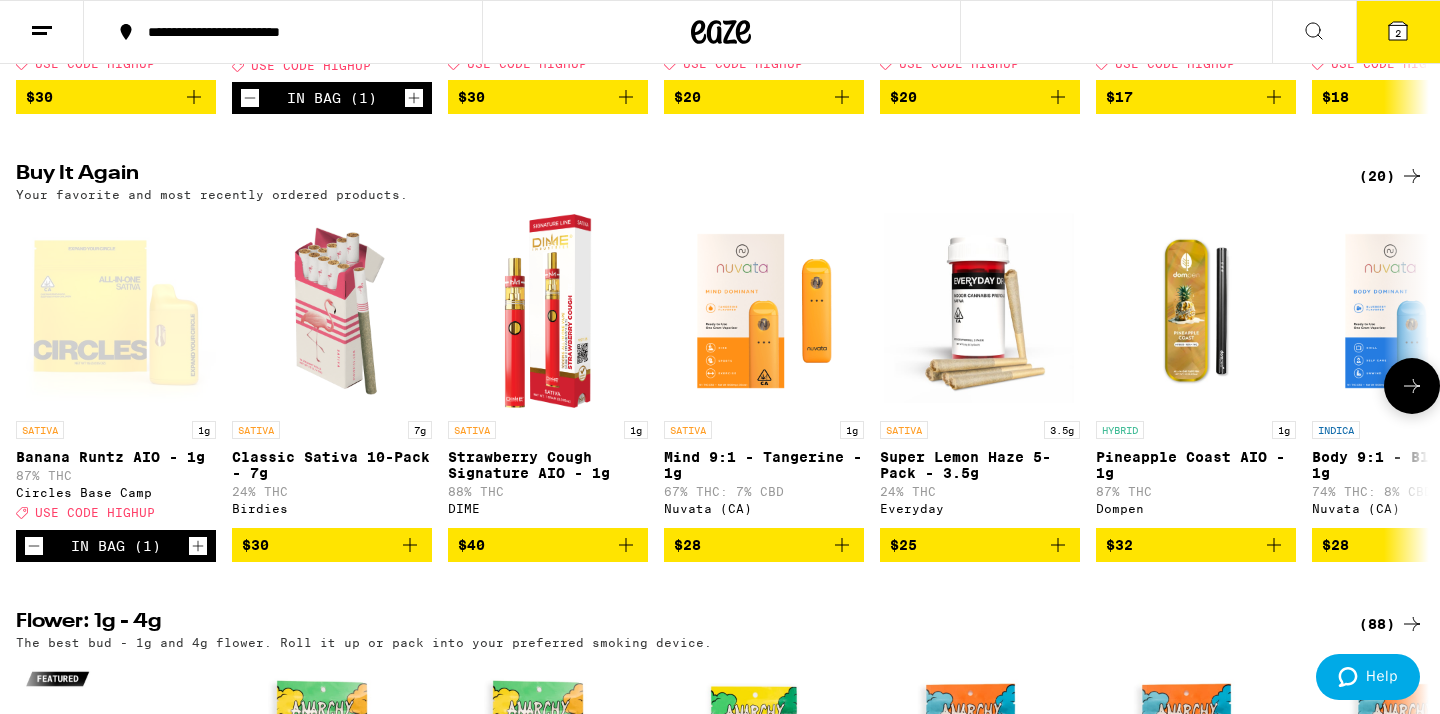 scroll, scrollTop: 606, scrollLeft: 0, axis: vertical 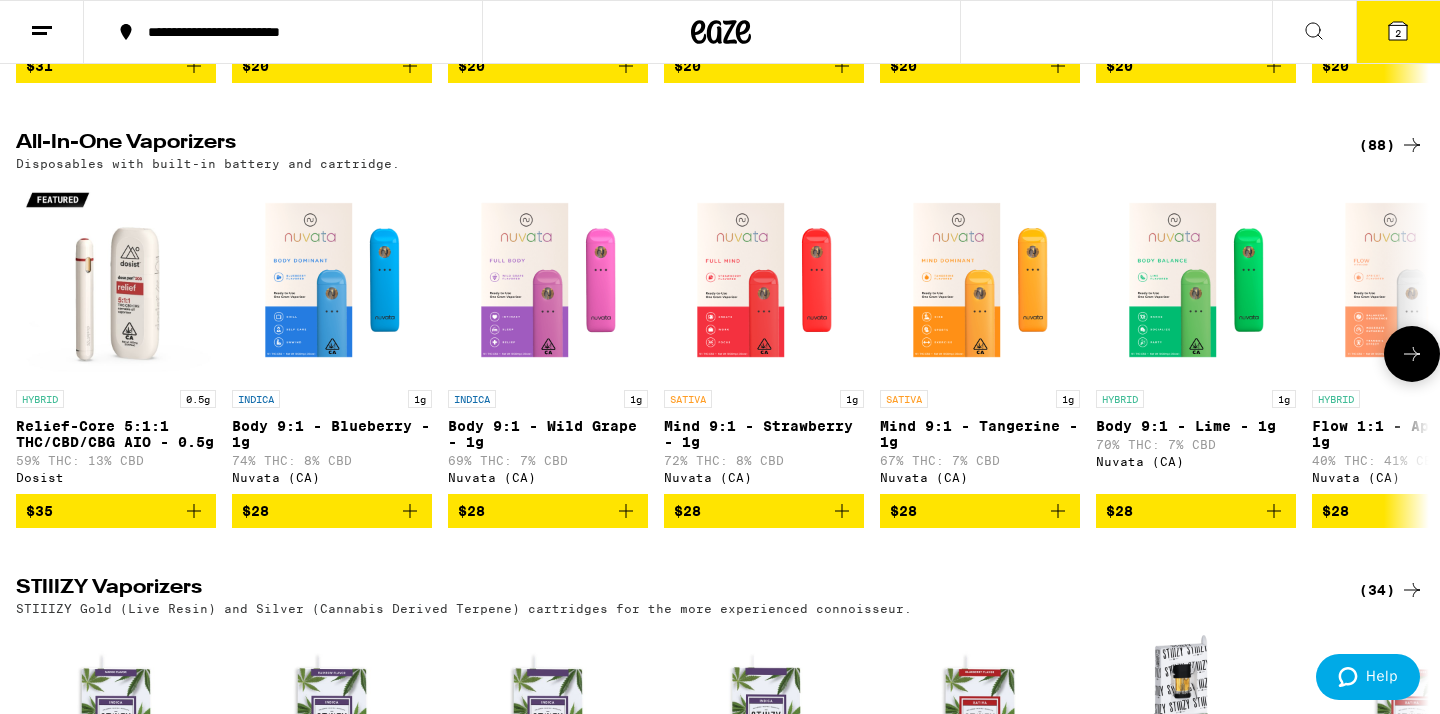 click on "$35" at bounding box center (116, 511) 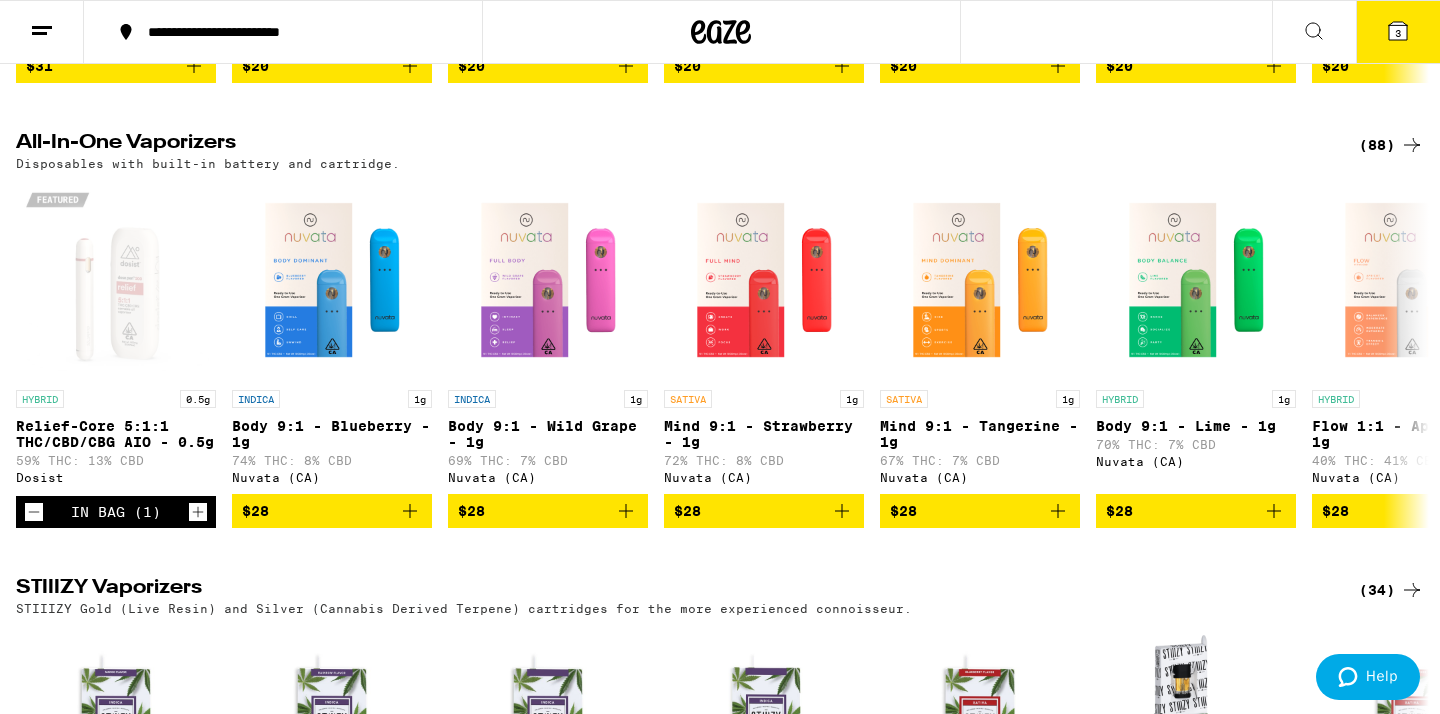 click 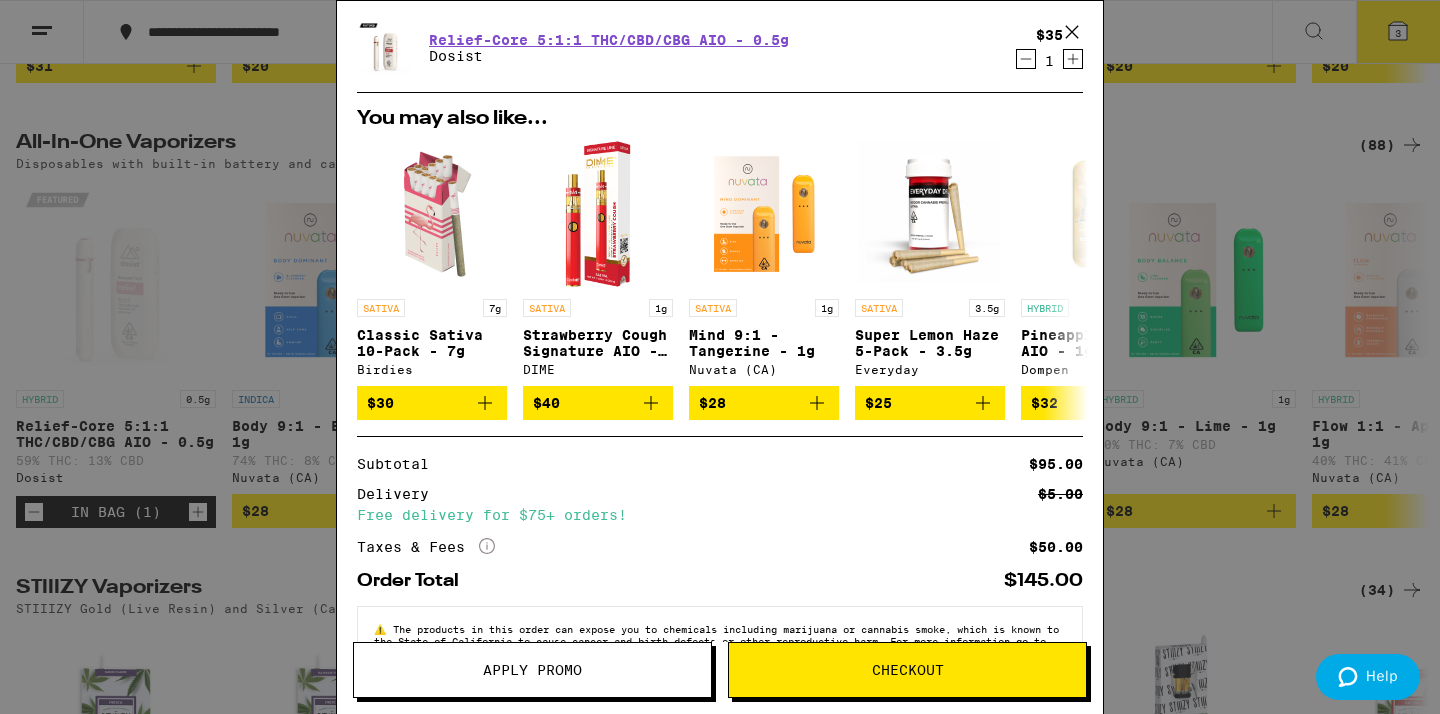 scroll, scrollTop: 260, scrollLeft: 0, axis: vertical 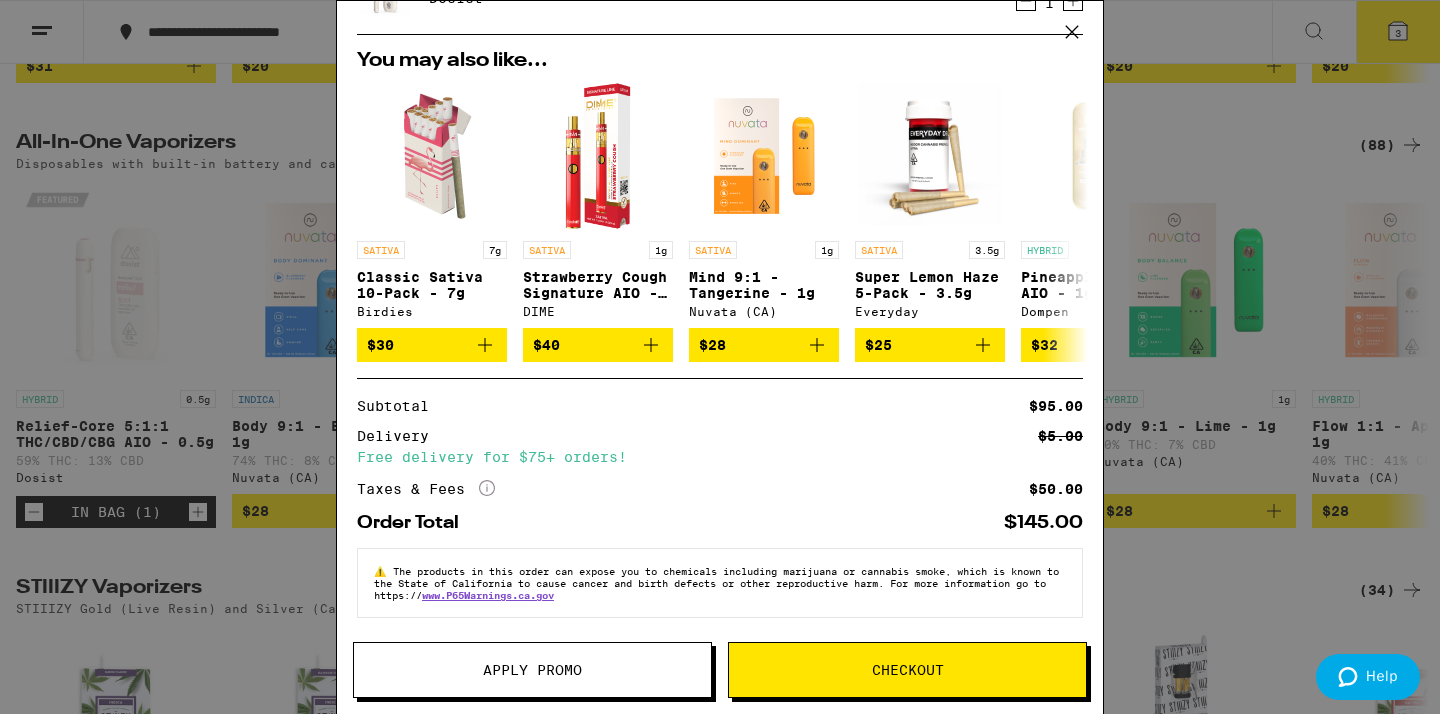 click on "Apply Promo" at bounding box center (532, 670) 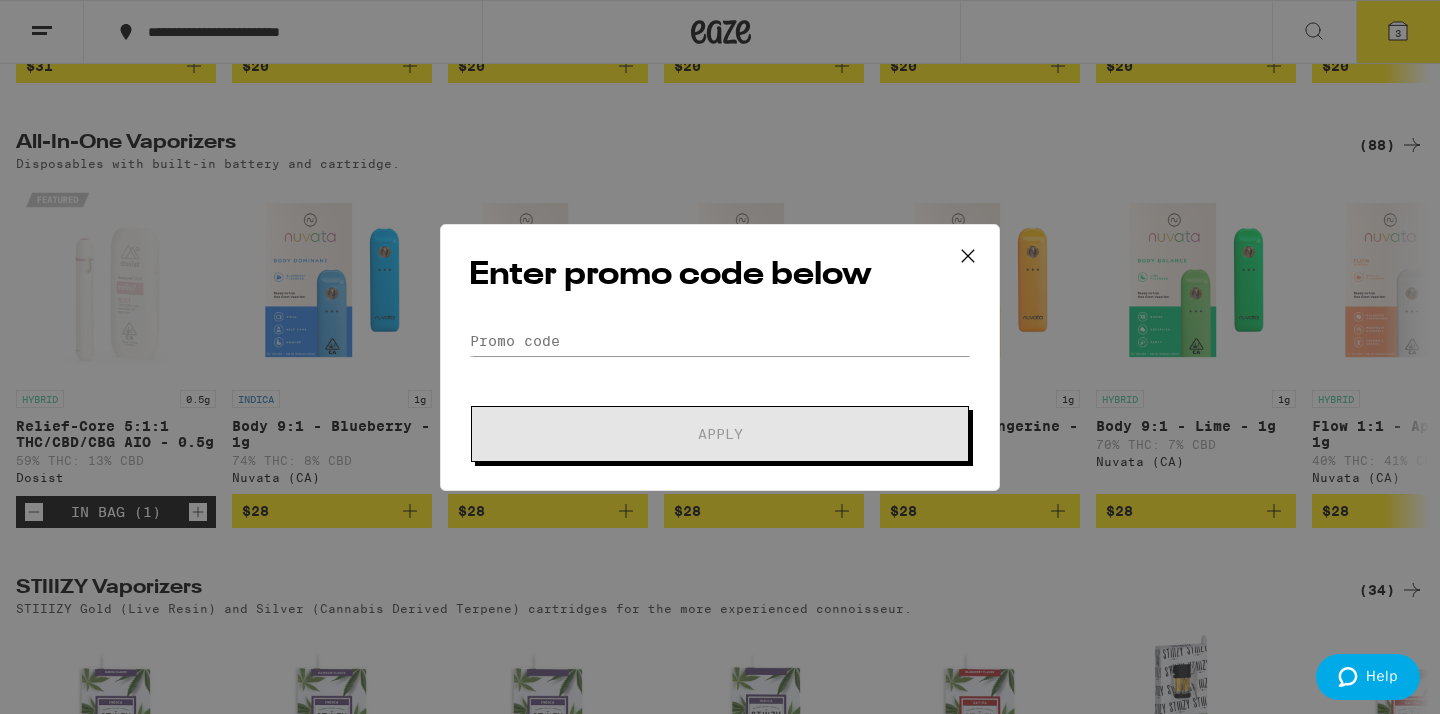 scroll, scrollTop: 0, scrollLeft: 0, axis: both 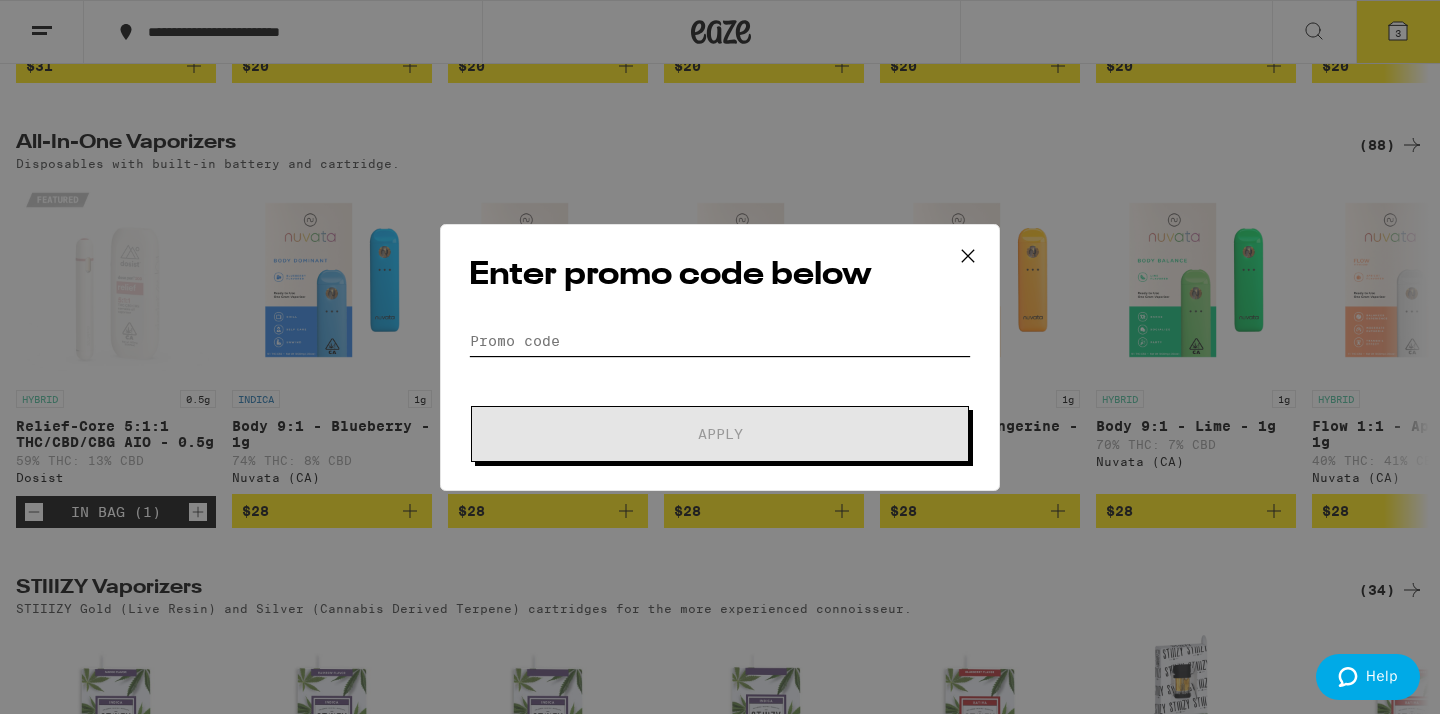 click on "Promo Code" at bounding box center [720, 341] 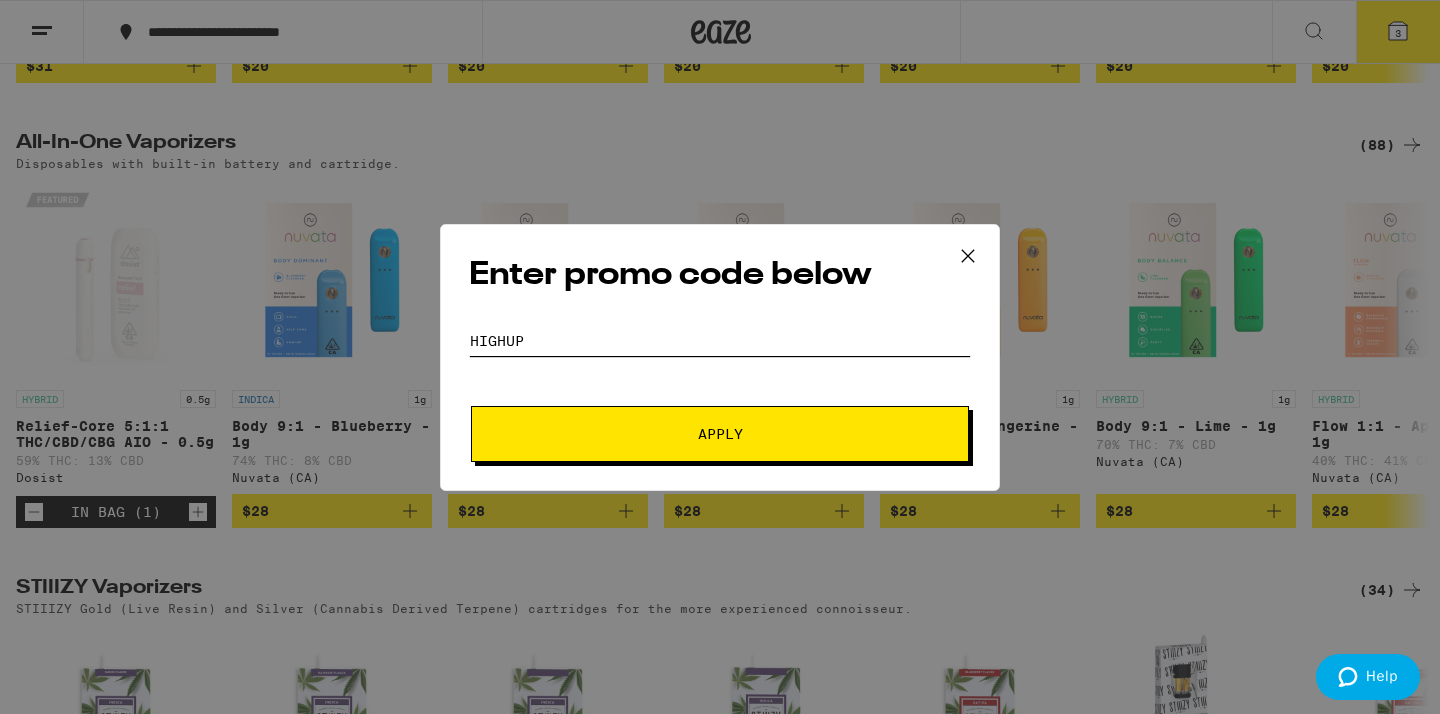 type on "HIGHUP" 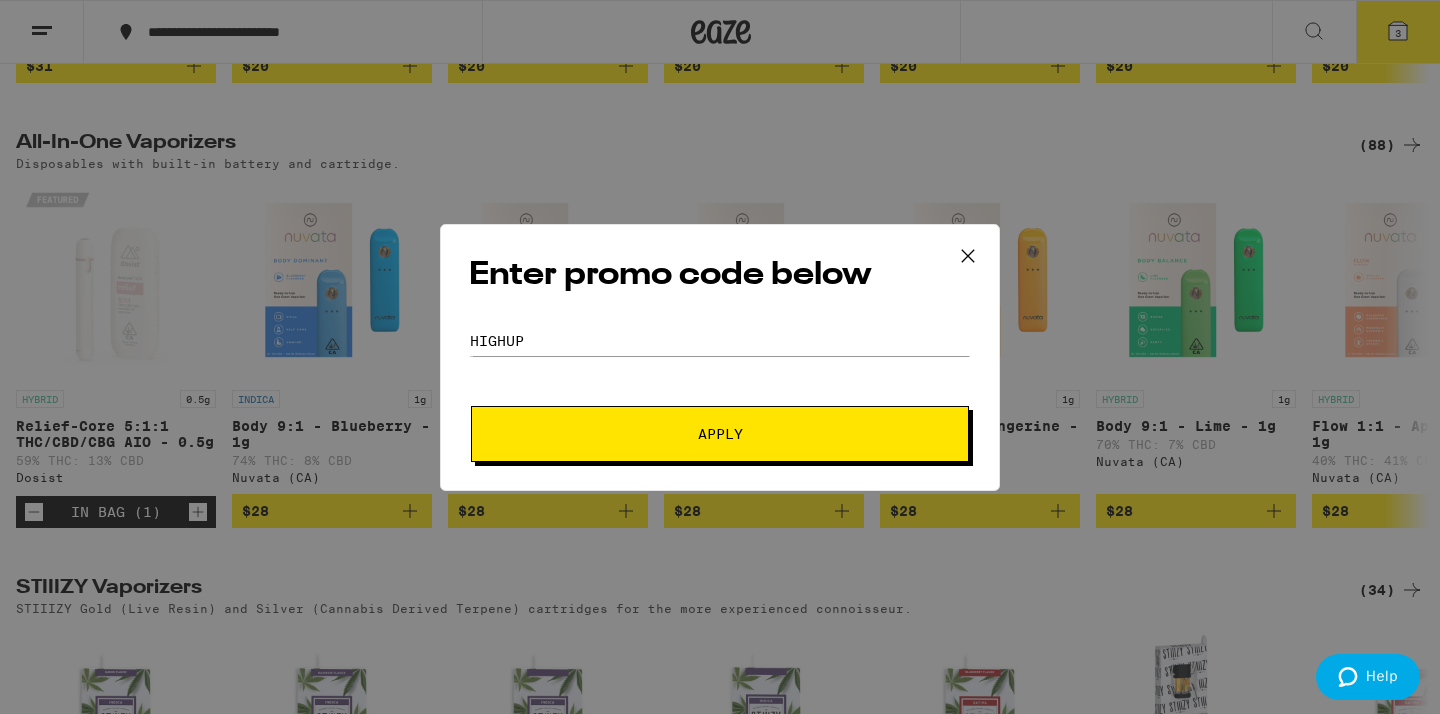 click on "Apply" at bounding box center [720, 434] 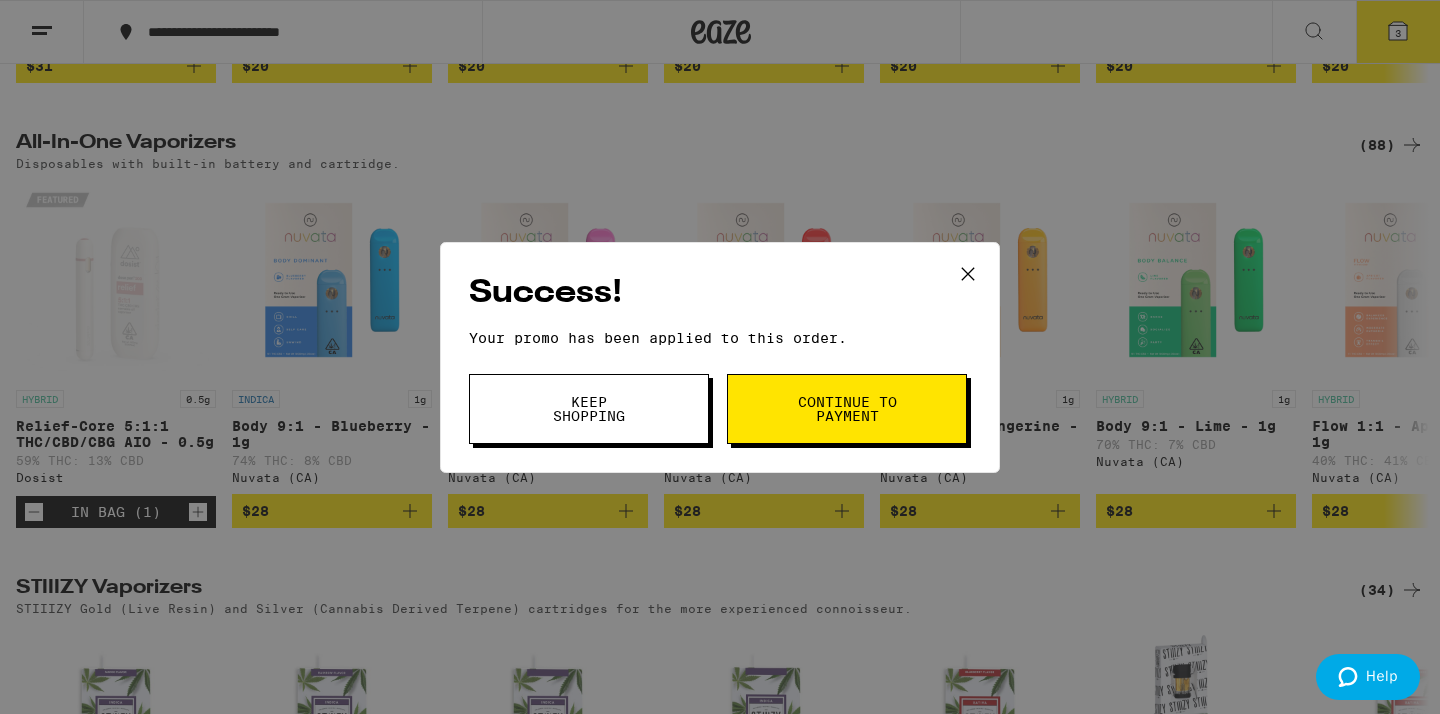 click on "Continue to payment" at bounding box center [847, 409] 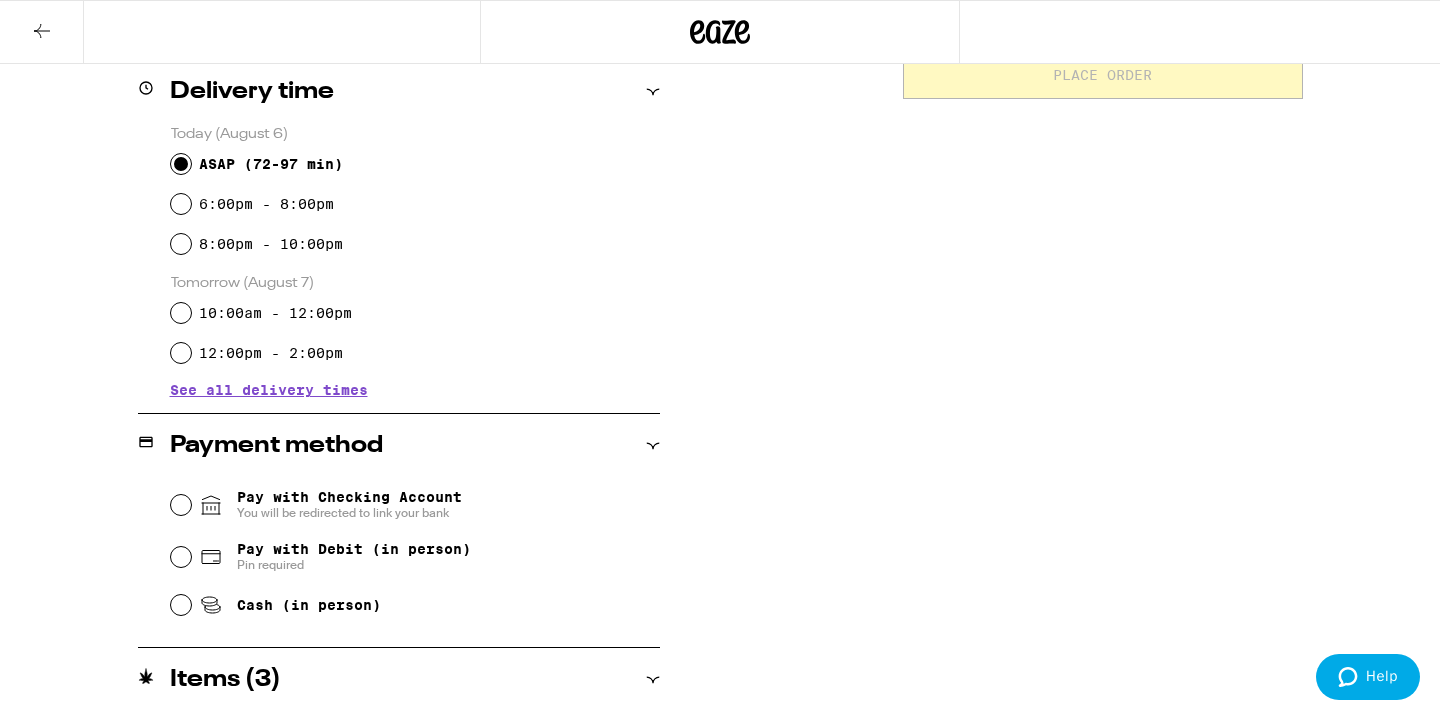 scroll, scrollTop: 518, scrollLeft: 0, axis: vertical 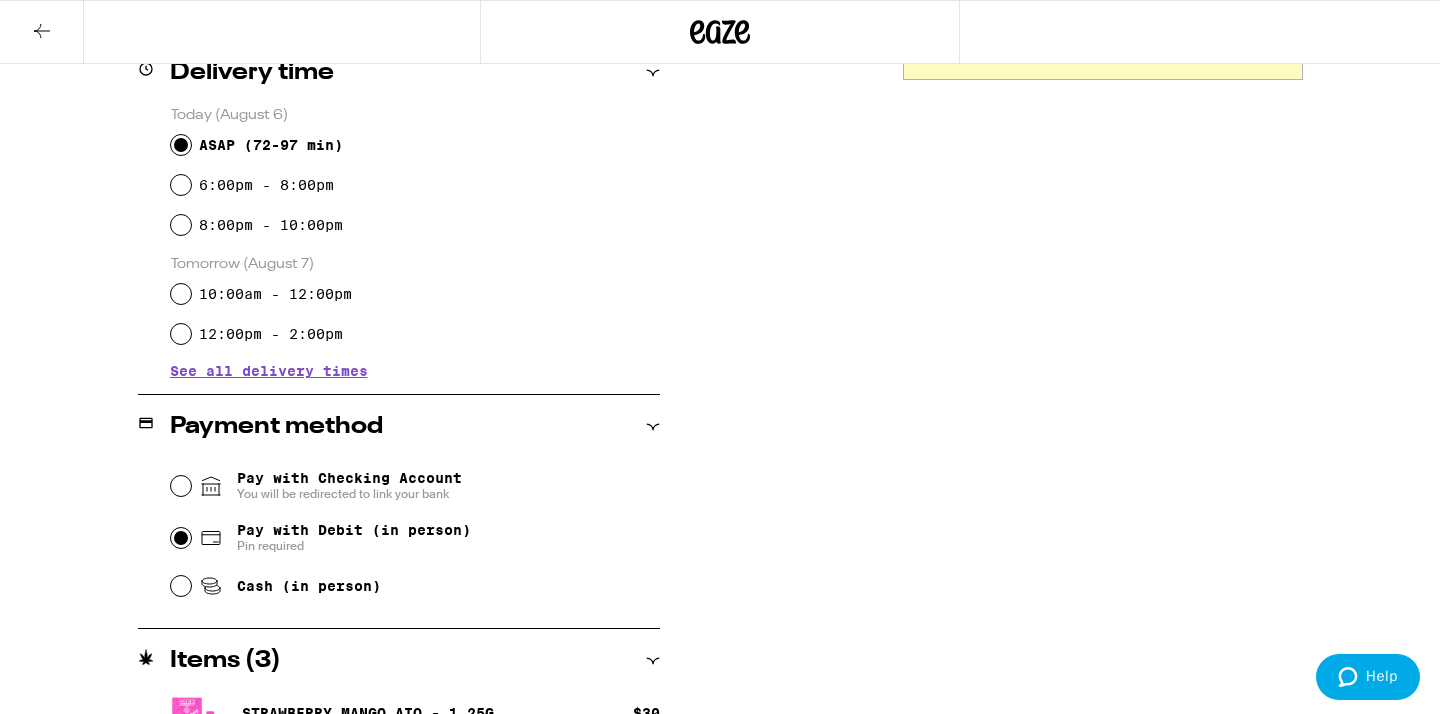 click on "Pay with Debit (in person) Pin required" at bounding box center [181, 538] 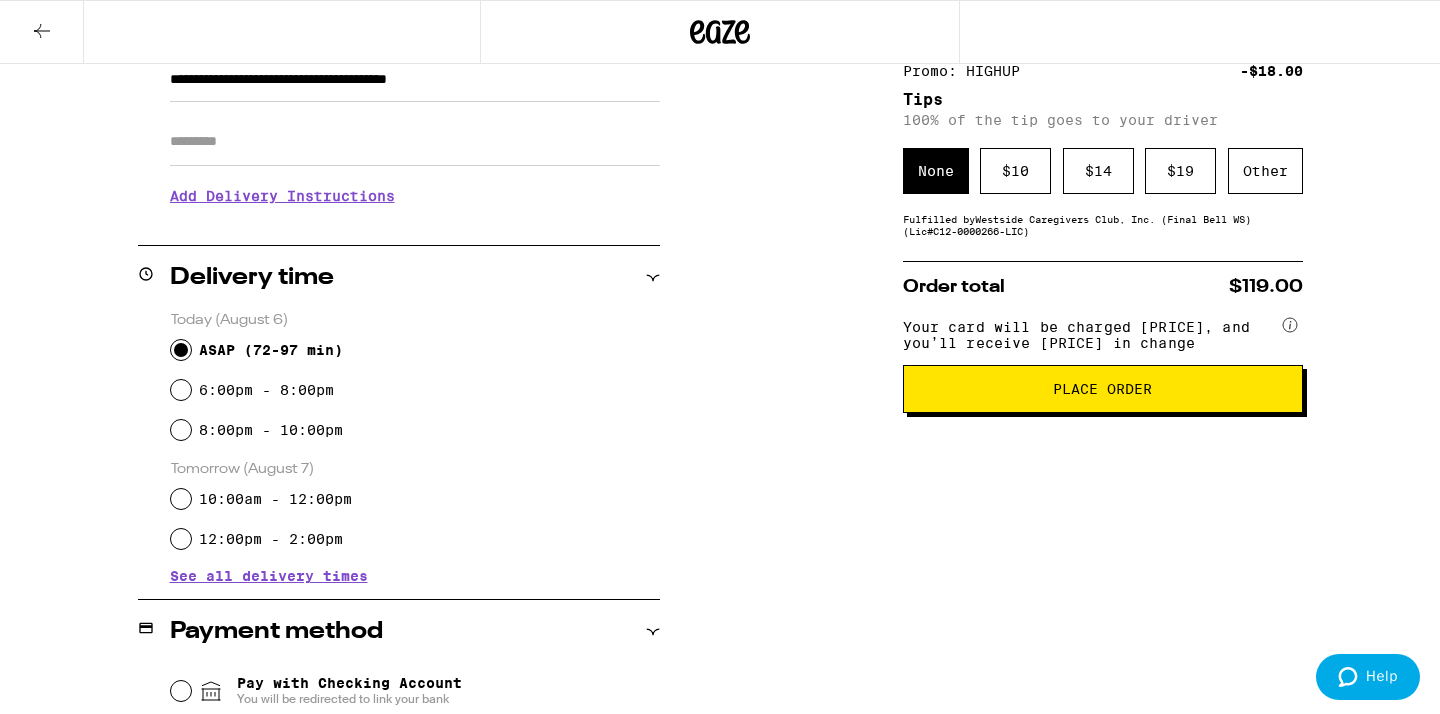 scroll, scrollTop: 295, scrollLeft: 0, axis: vertical 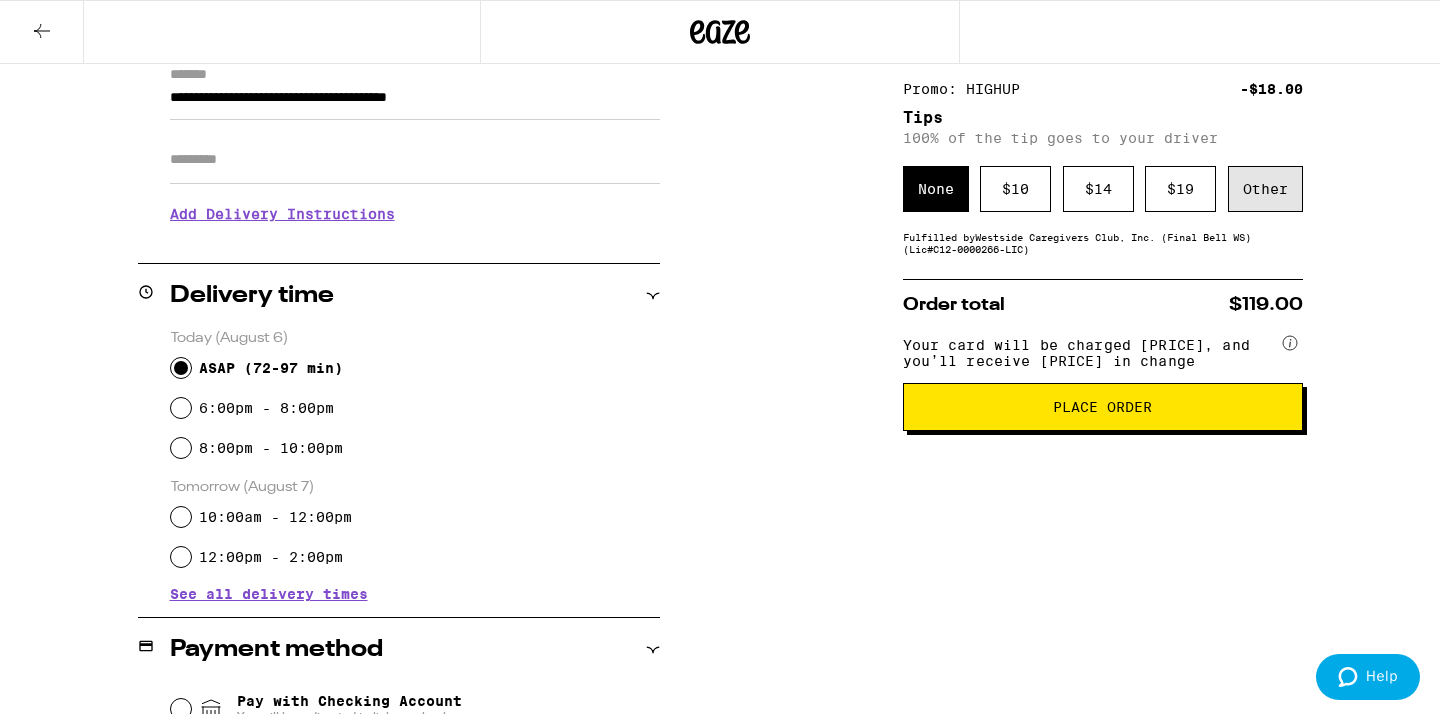 click on "Other" at bounding box center (1265, 189) 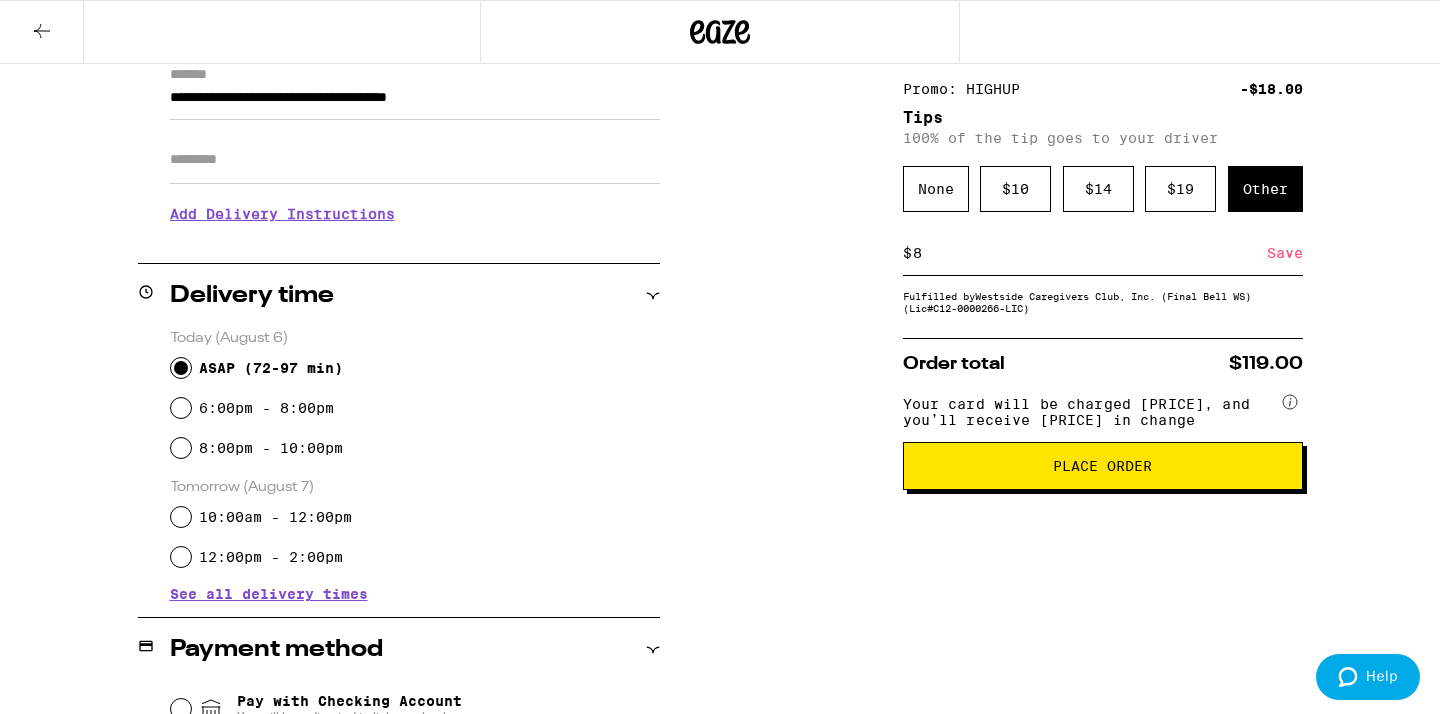 type on "8" 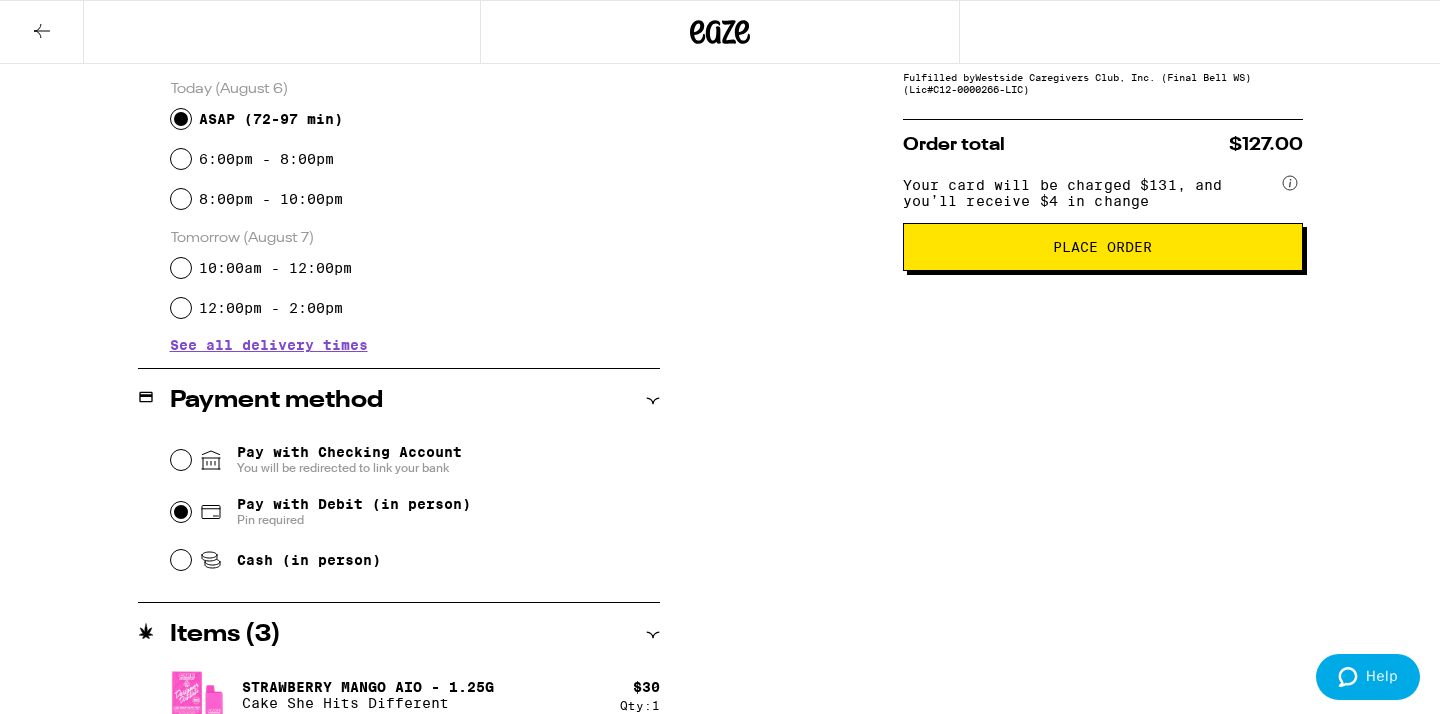 scroll, scrollTop: 547, scrollLeft: 0, axis: vertical 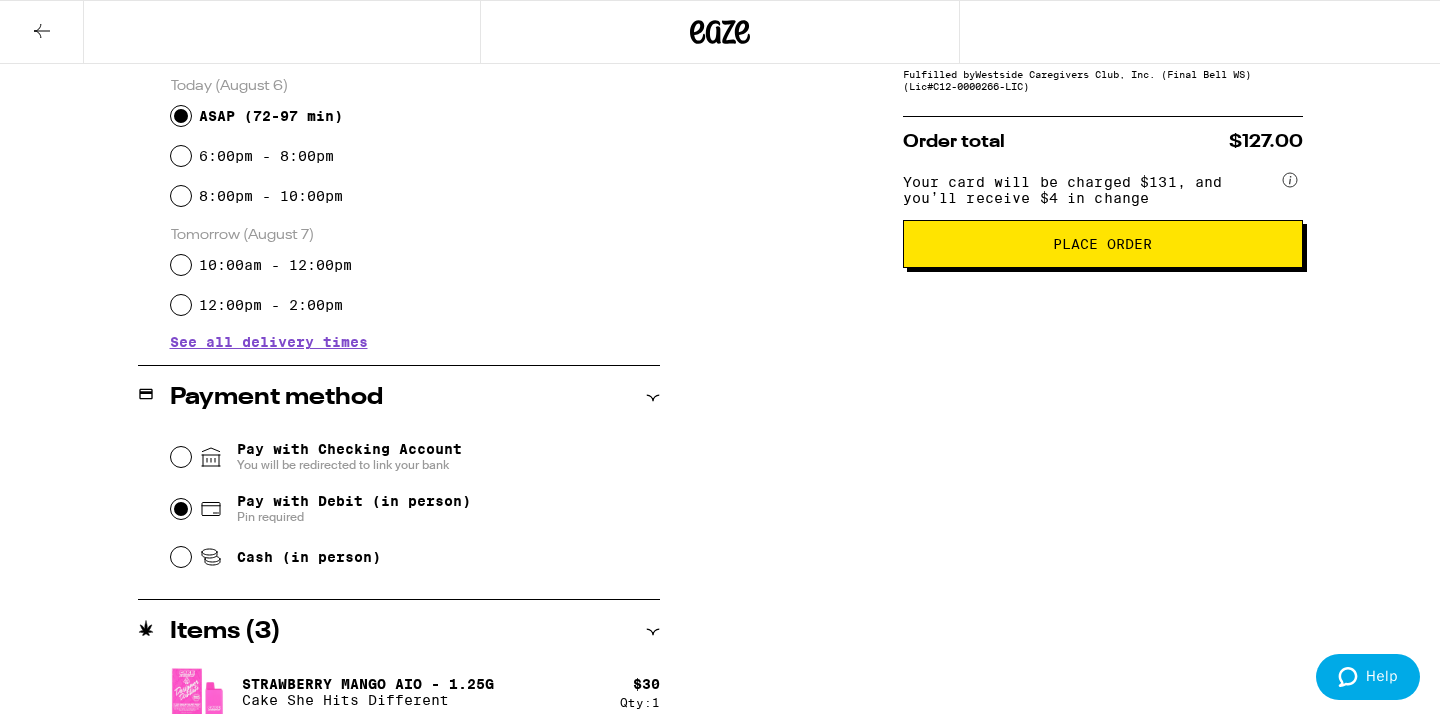 click on "Place Order" at bounding box center (1103, 244) 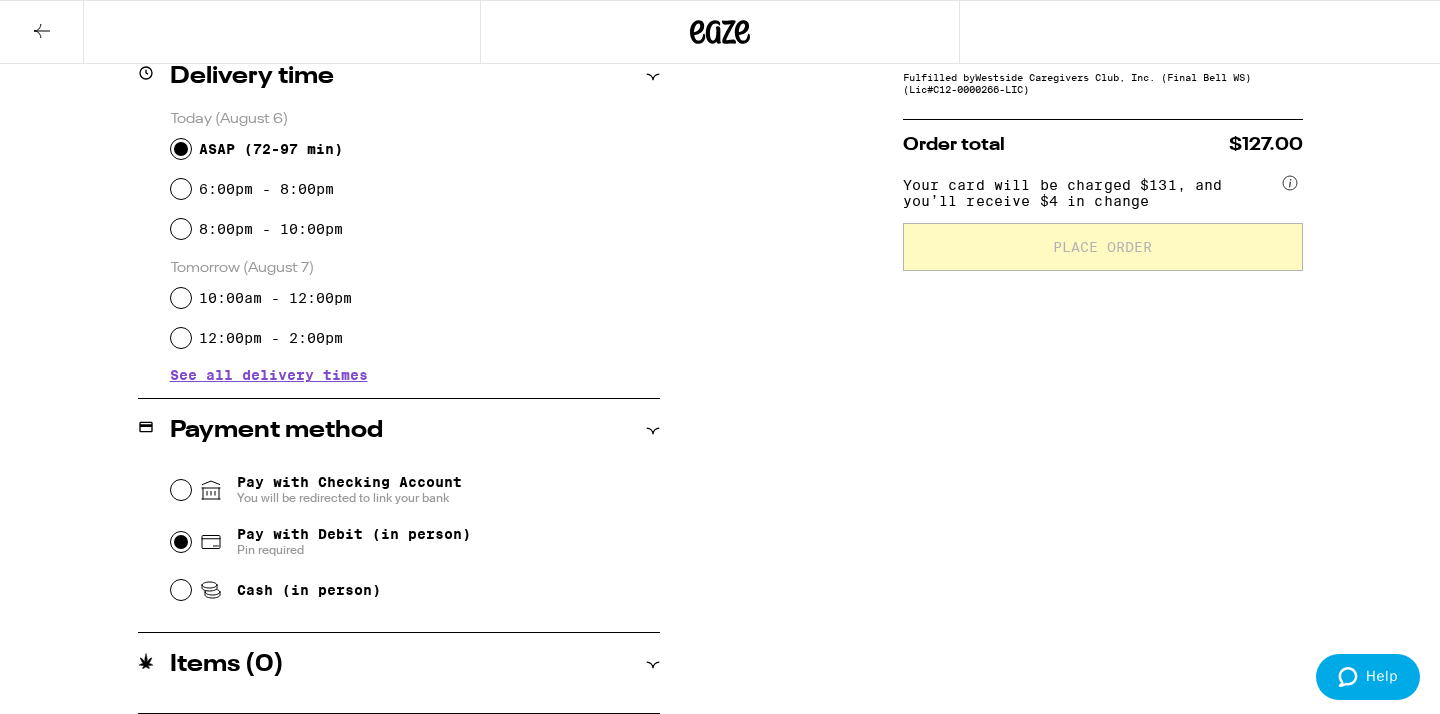 scroll, scrollTop: 0, scrollLeft: 0, axis: both 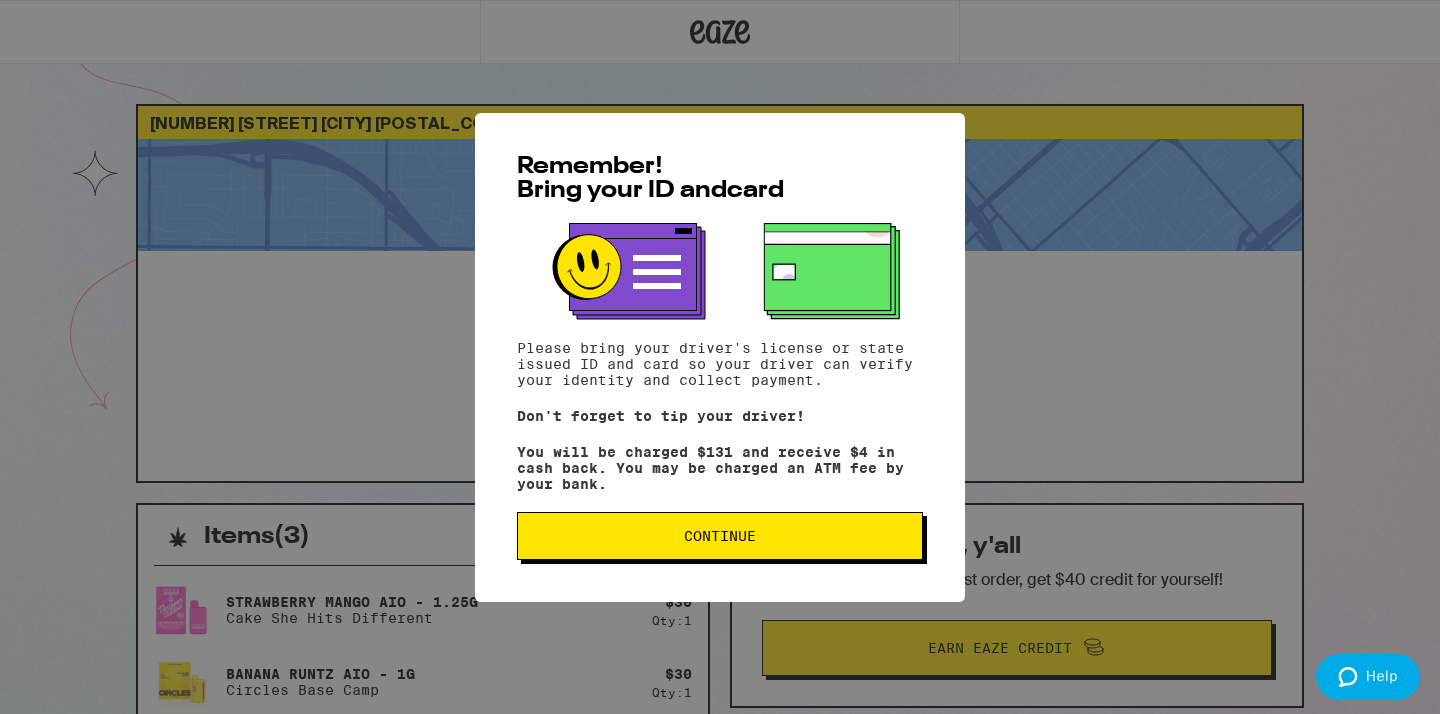 click on "Continue" at bounding box center [720, 536] 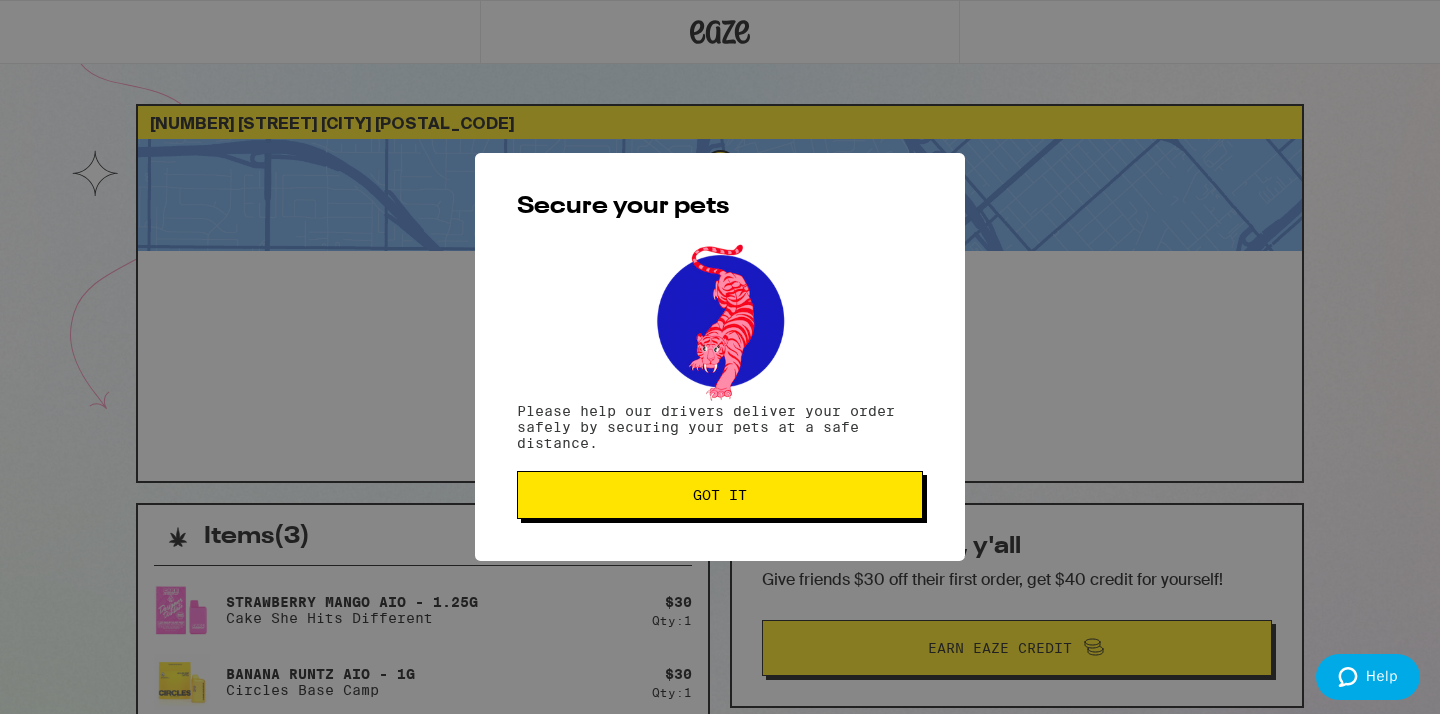 click on "Got it" at bounding box center (720, 495) 